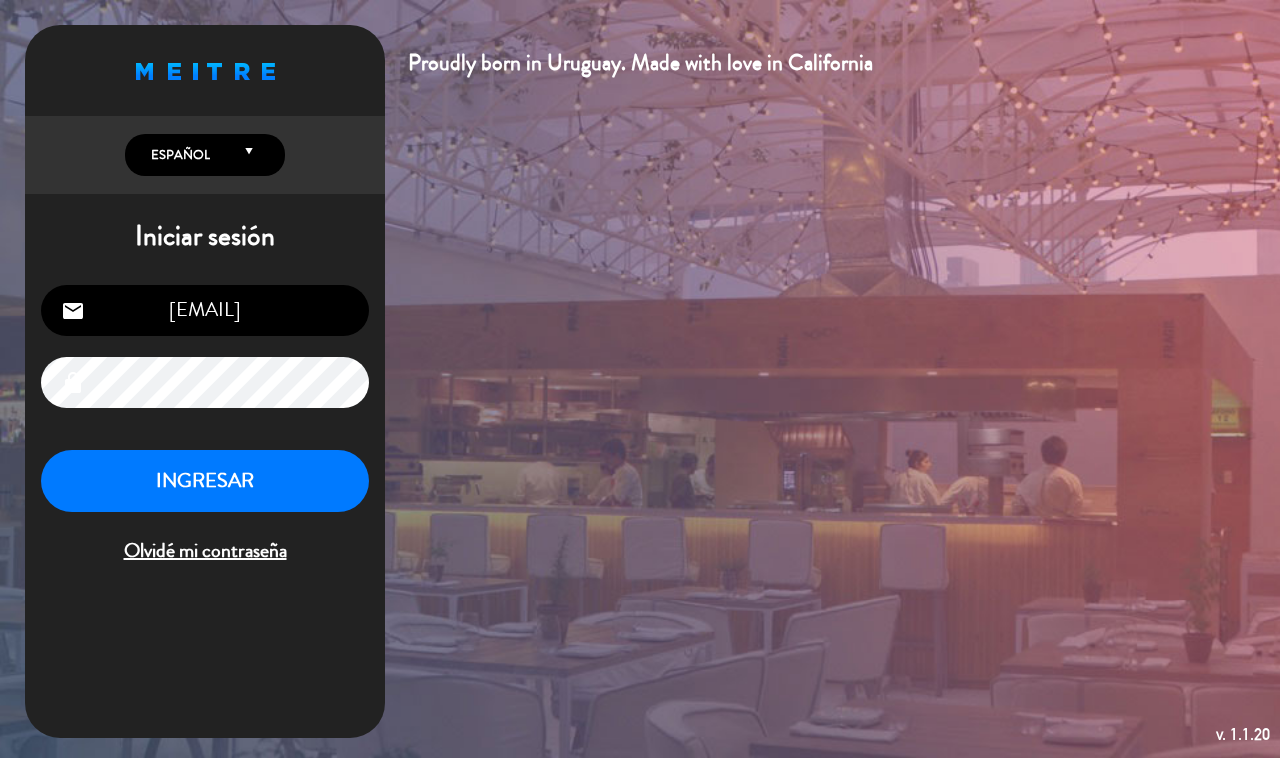scroll, scrollTop: 0, scrollLeft: 0, axis: both 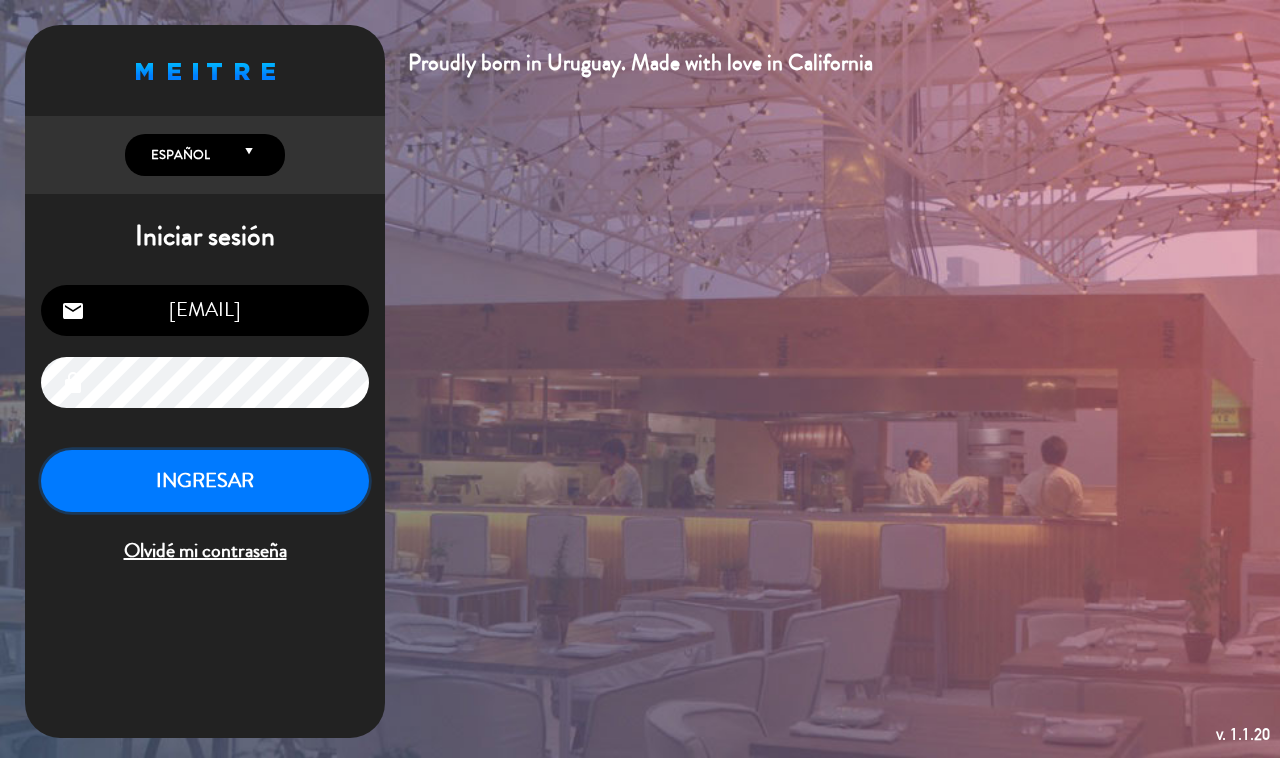 click on "INGRESAR" at bounding box center (205, 481) 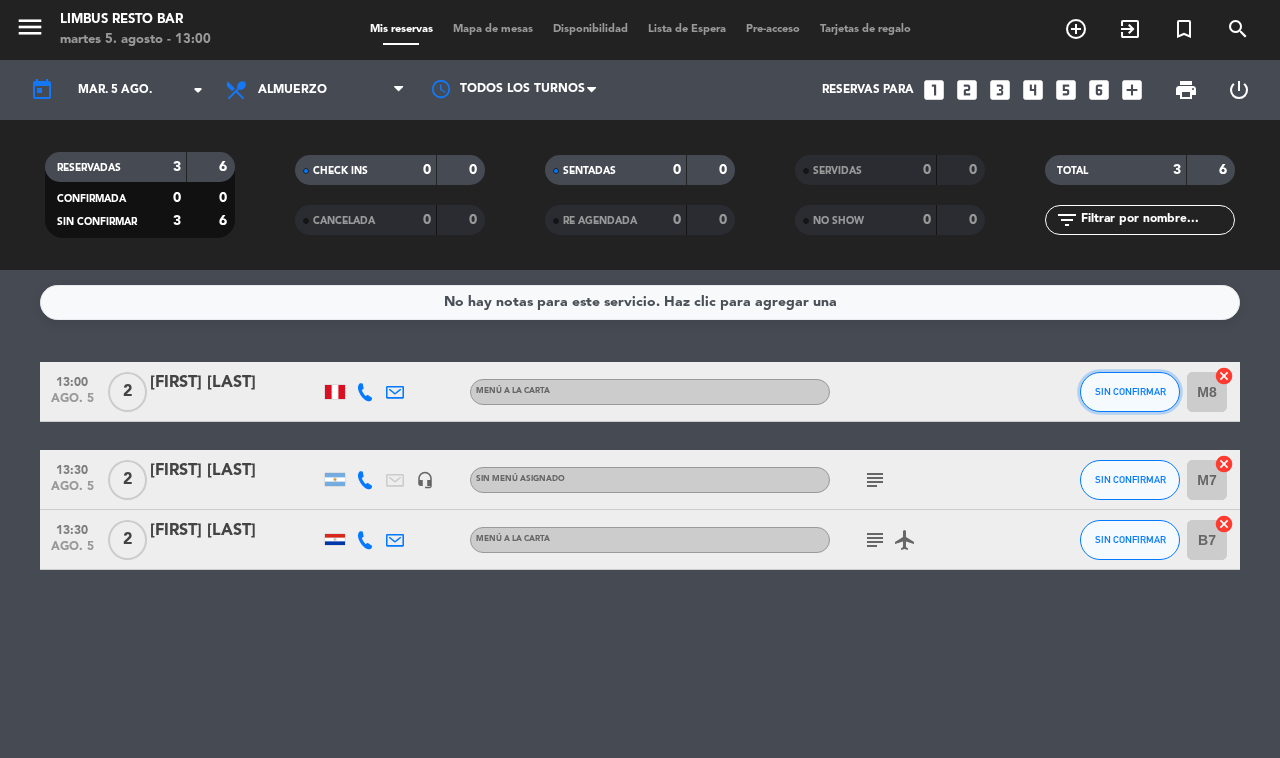 click on "SIN CONFIRMAR" 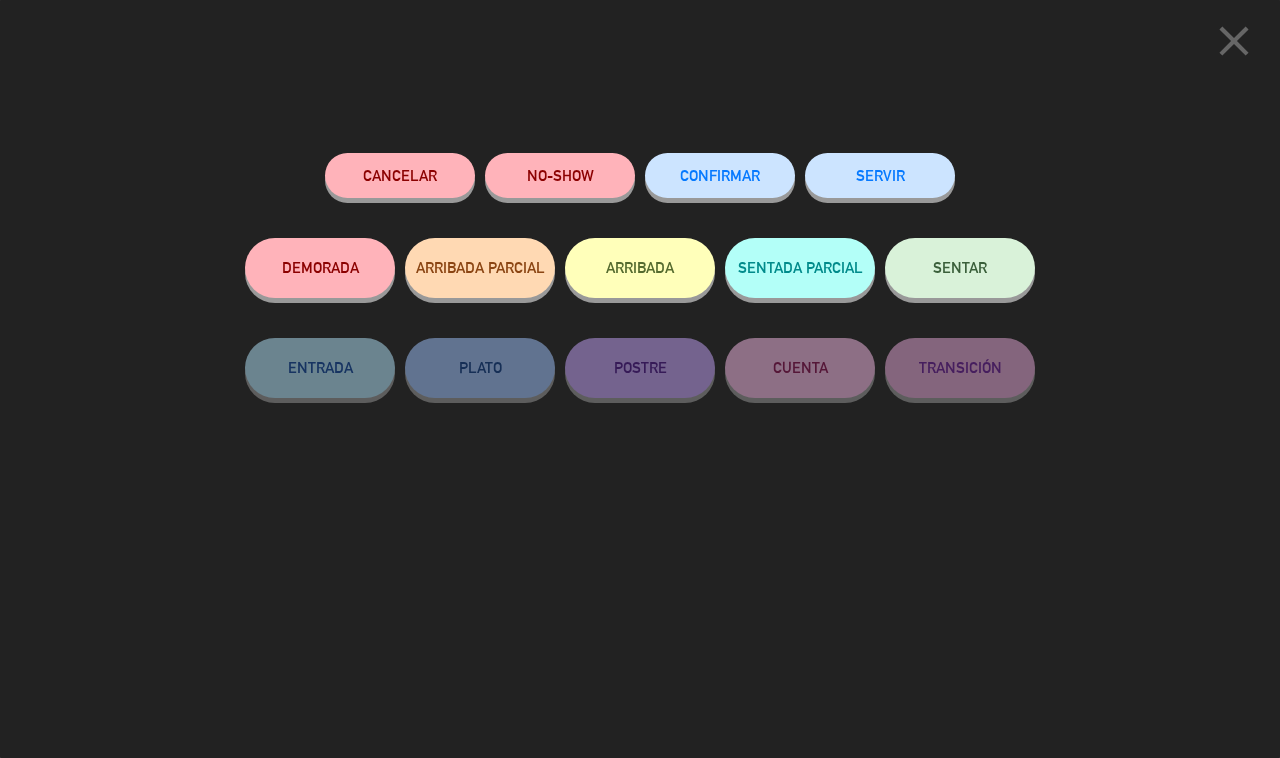 click on "SERVIR" 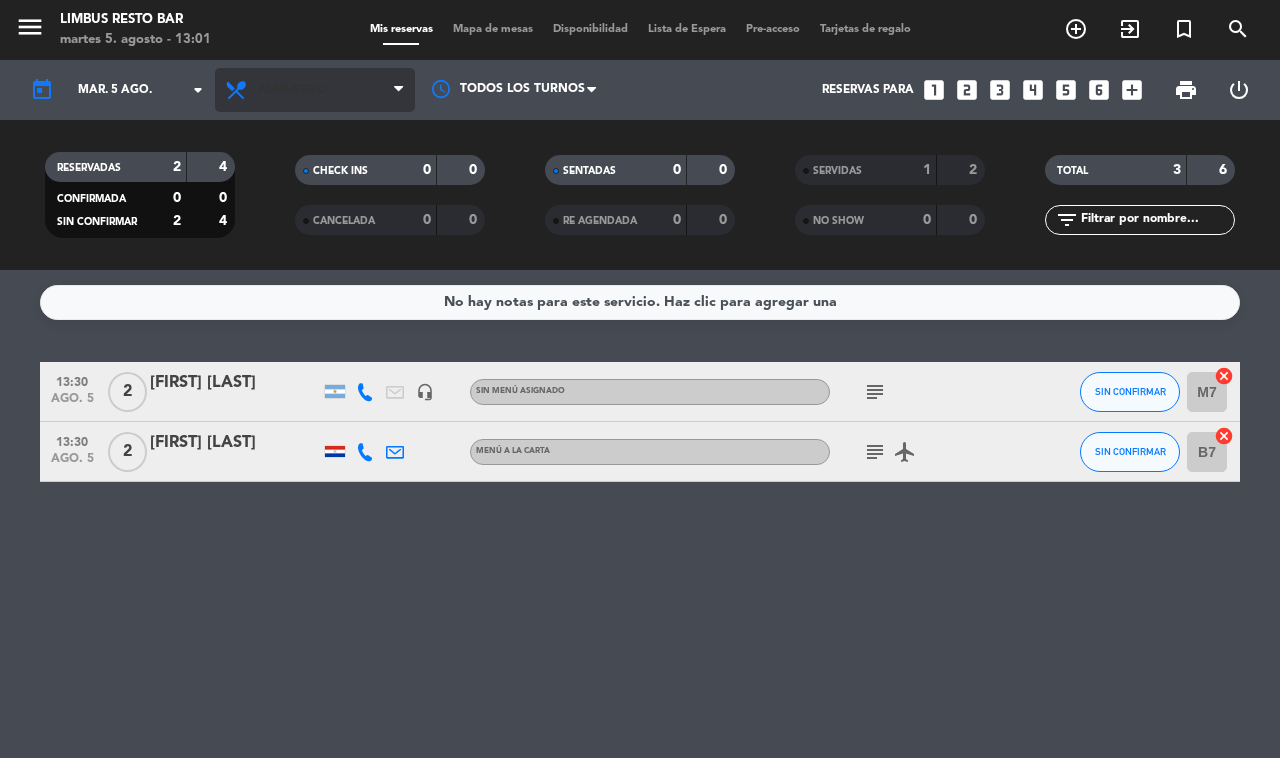 click on "Almuerzo" at bounding box center (315, 90) 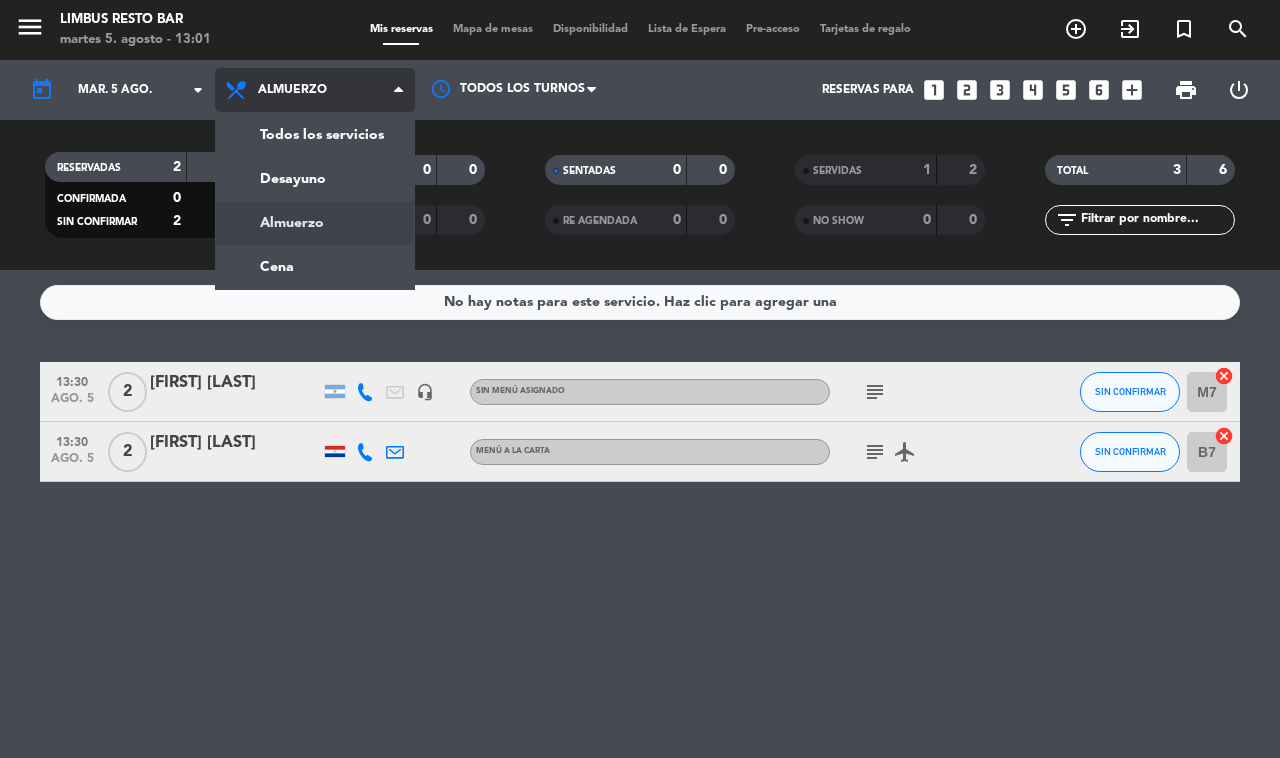 click on "menu  Limbus Resto Bar   martes 5. agosto - 13:01   Mis reservas   Mapa de mesas   Disponibilidad   Lista de Espera   Pre-acceso   Tarjetas de regalo  add_circle_outline exit_to_app turned_in_not search today    mar. 5 ago. arrow_drop_down  Todos los servicios  Desayuno  Almuerzo  Cena  Almuerzo  Todos los servicios  Desayuno  Almuerzo  Cena Todos los turnos  Reservas para   looks_one   looks_two   looks_3   looks_4   looks_5   looks_6   add_box  print  power_settings_new   RESERVADAS   2   4   CONFIRMADA   0   0   SIN CONFIRMAR   2   4   CHECK INS   0   0   CANCELADA   0   0   SENTADAS   0   0   RE AGENDADA   0   0   SERVIDAS   1   2   NO SHOW   0   0   TOTAL   3   6  filter_list" 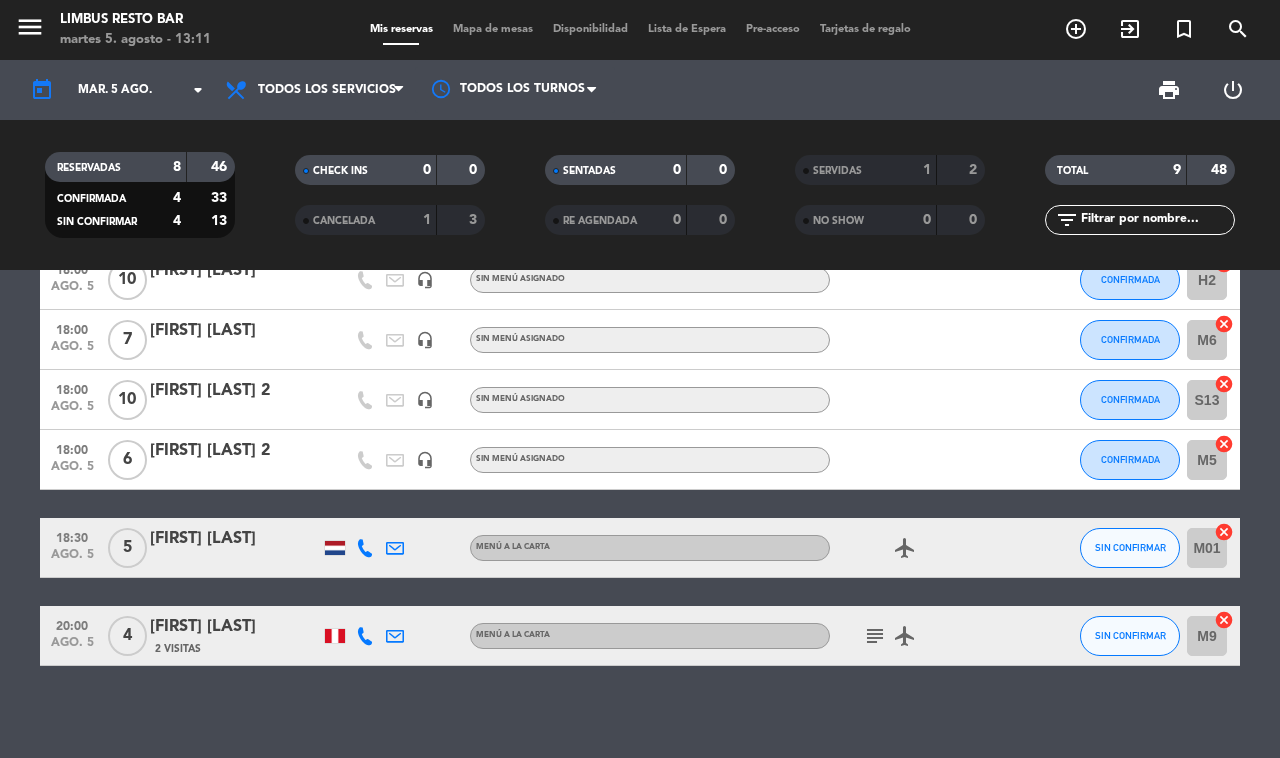 scroll, scrollTop: 0, scrollLeft: 0, axis: both 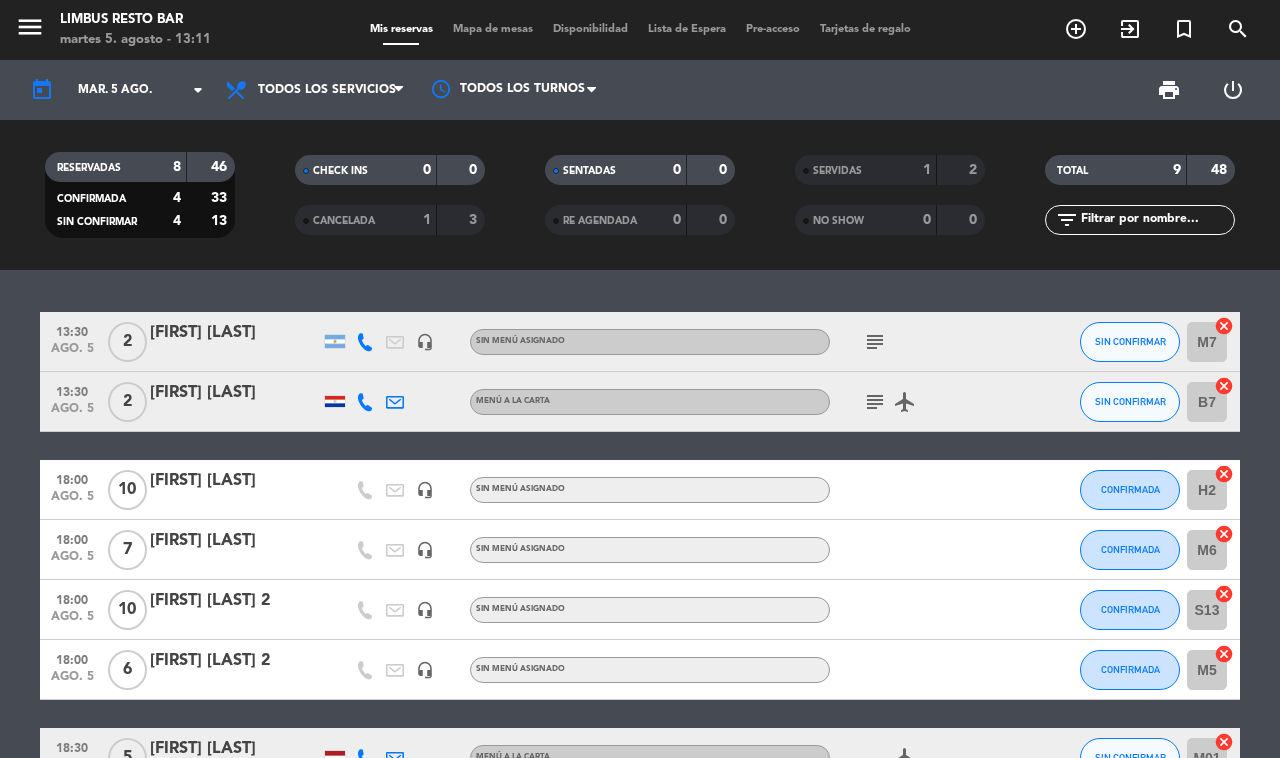 click on "subject" 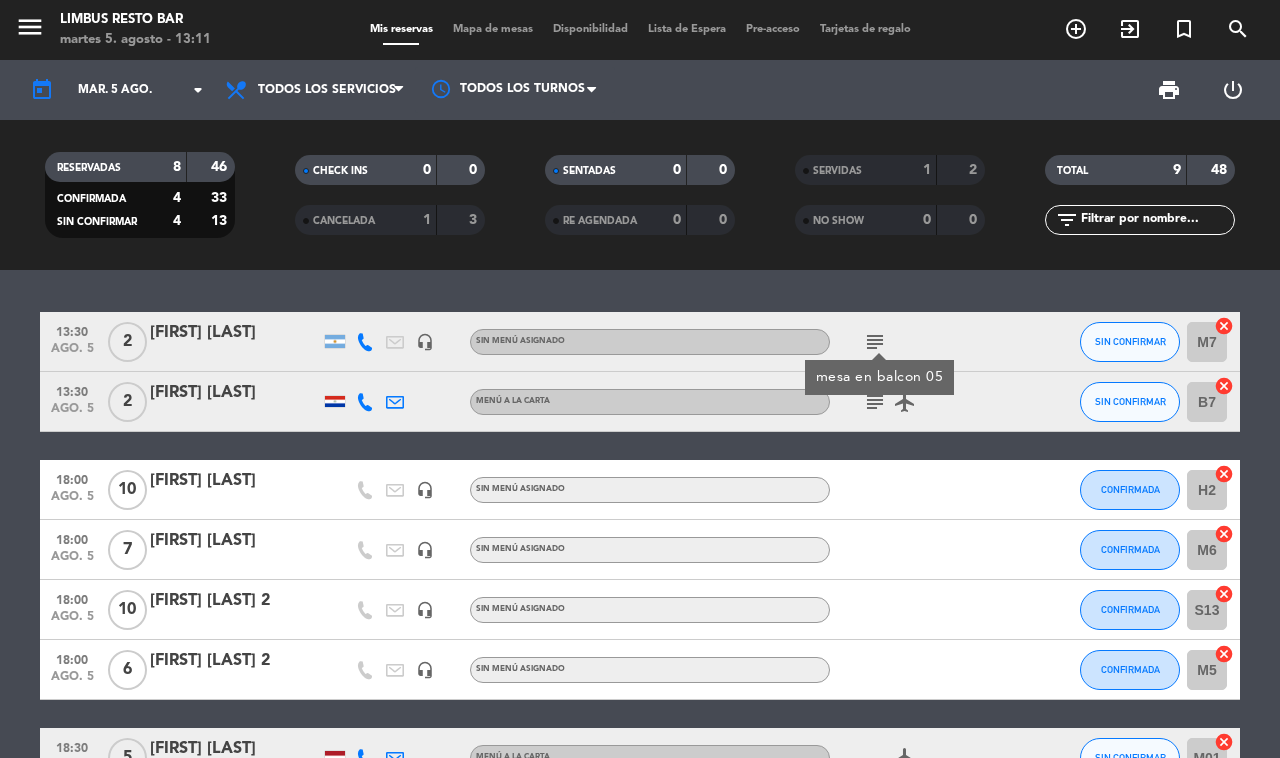 click 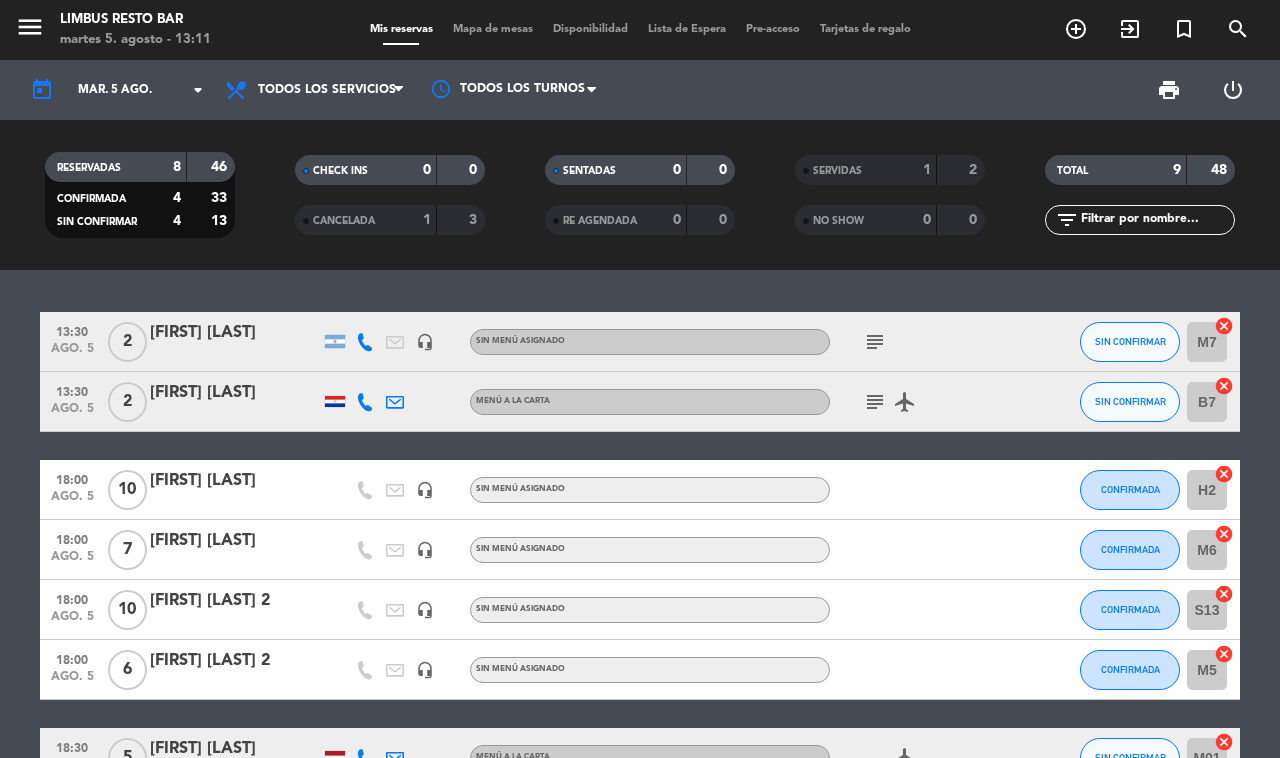 click on "subject" 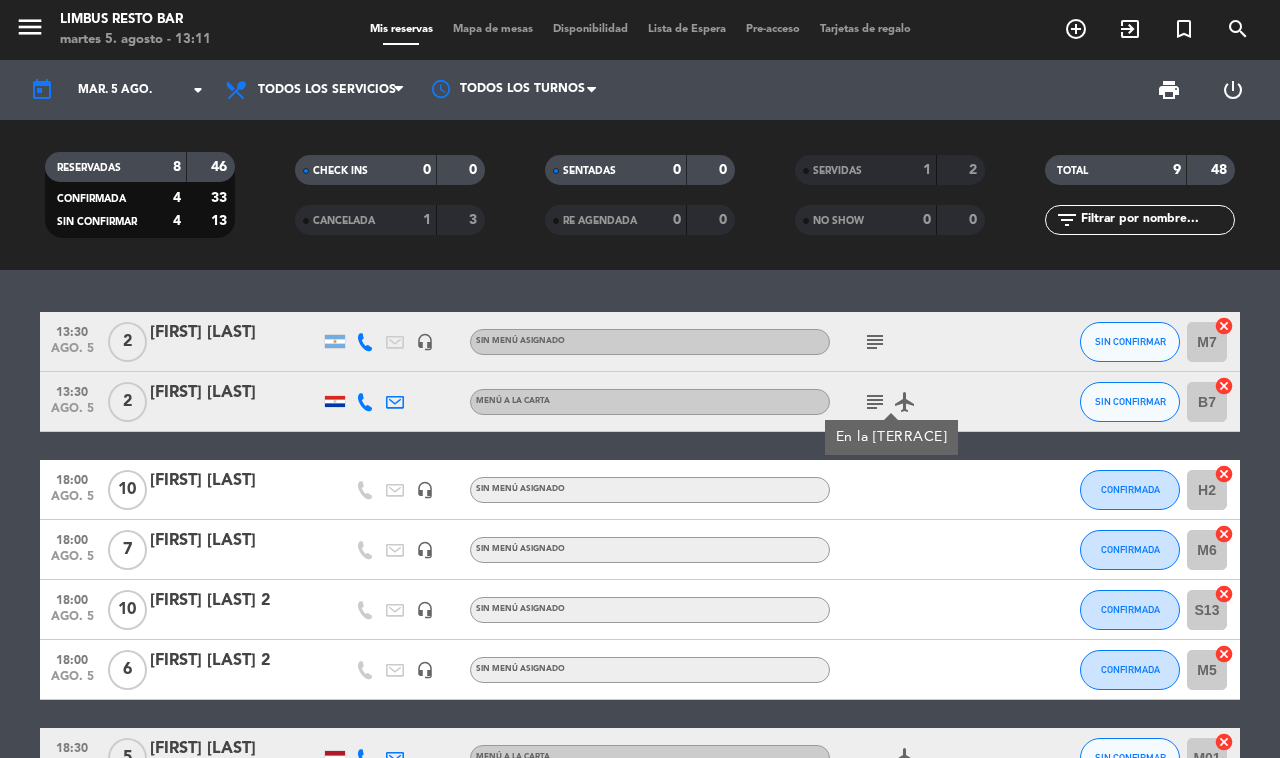 scroll, scrollTop: 210, scrollLeft: 0, axis: vertical 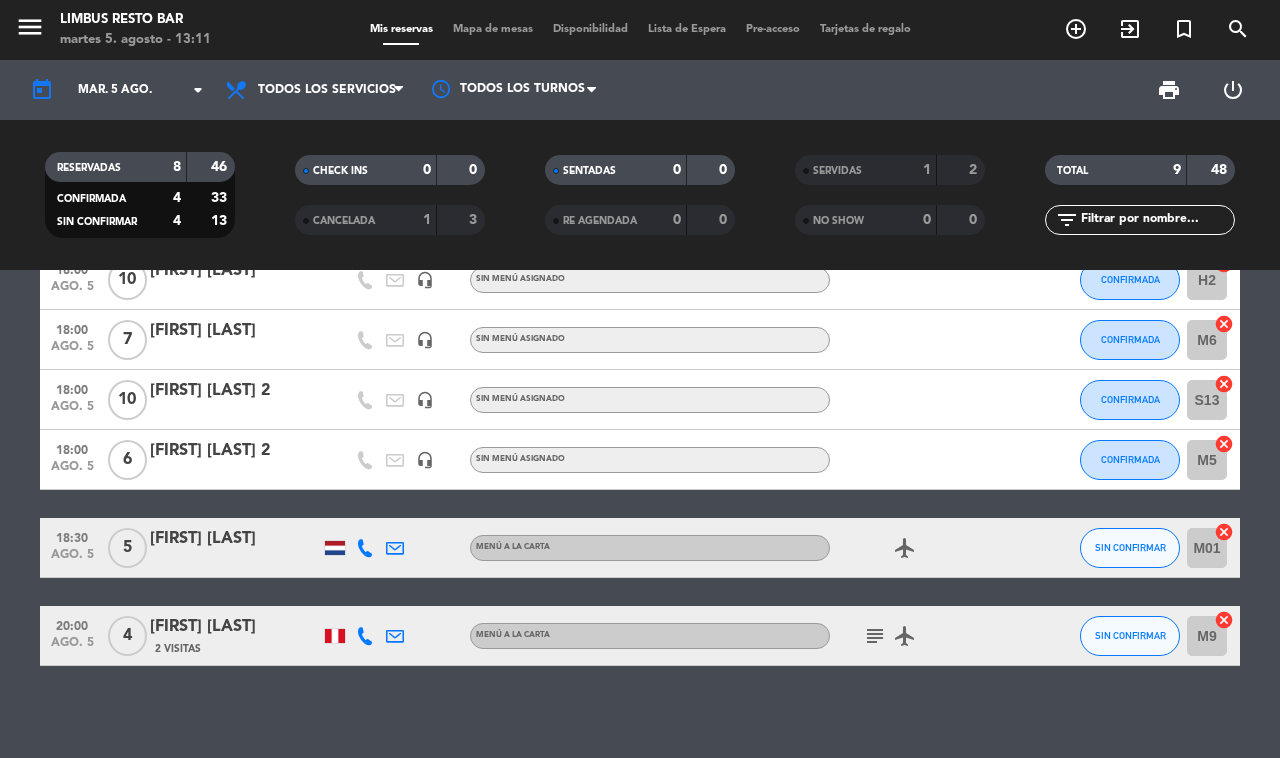 click on "subject" 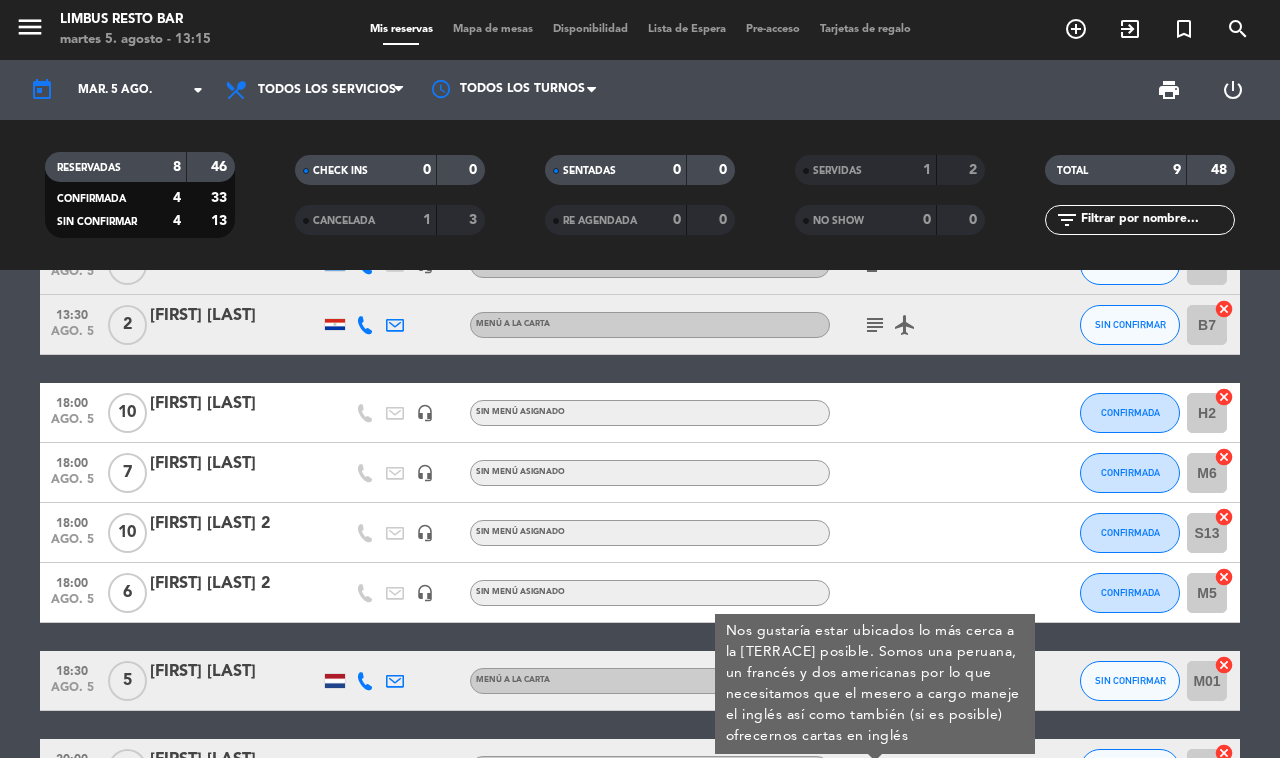 scroll, scrollTop: 56, scrollLeft: 0, axis: vertical 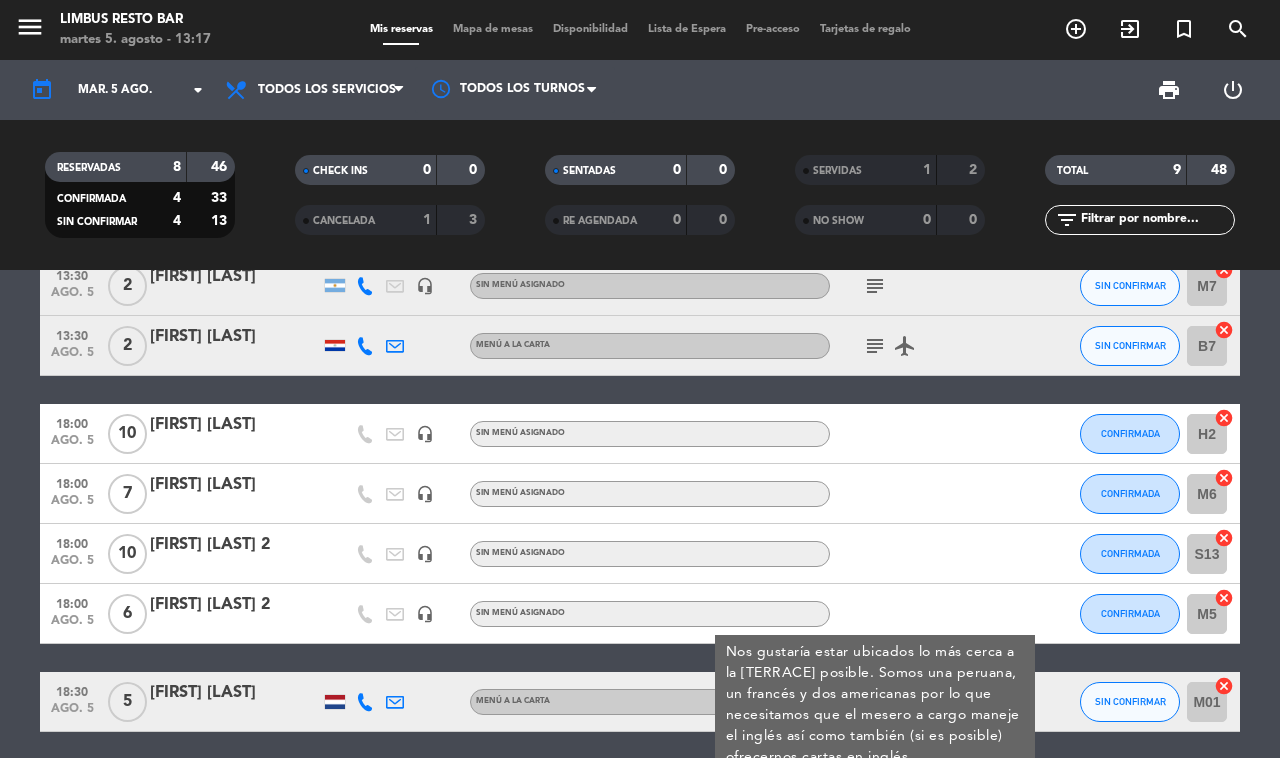 click 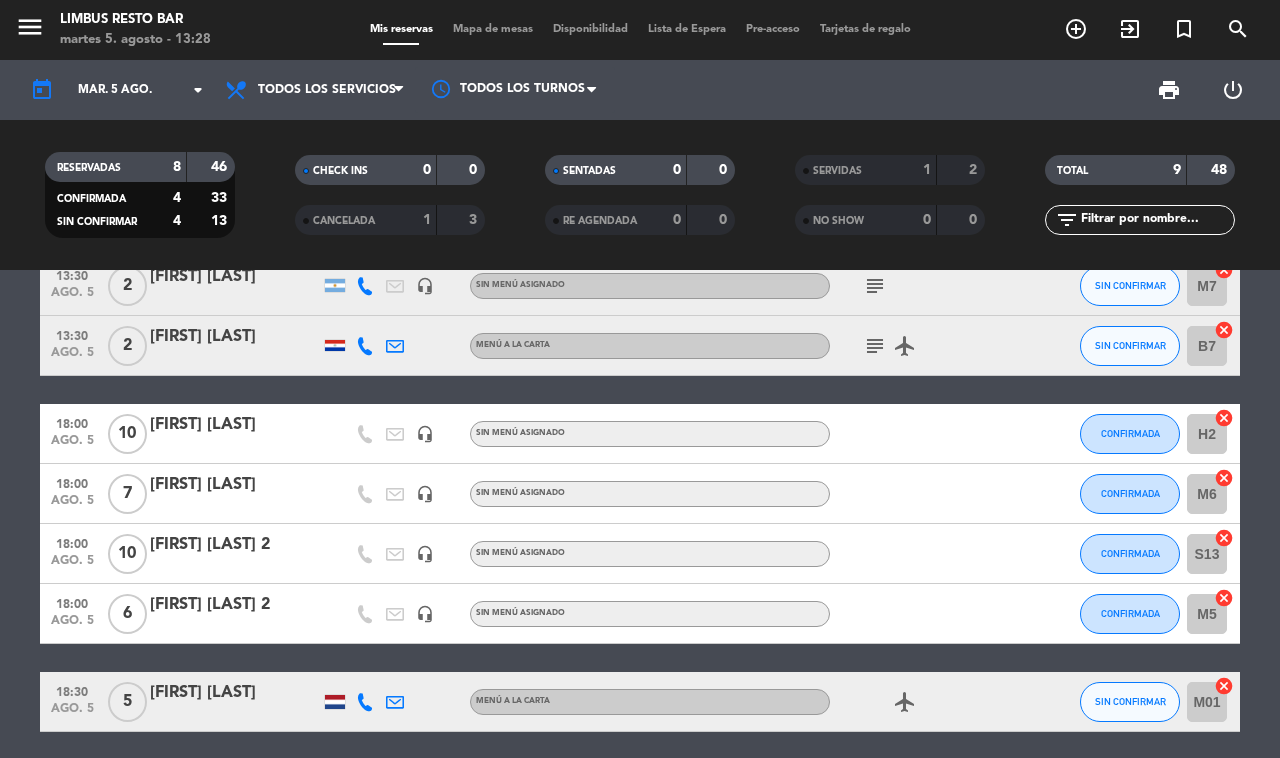 scroll, scrollTop: 0, scrollLeft: 0, axis: both 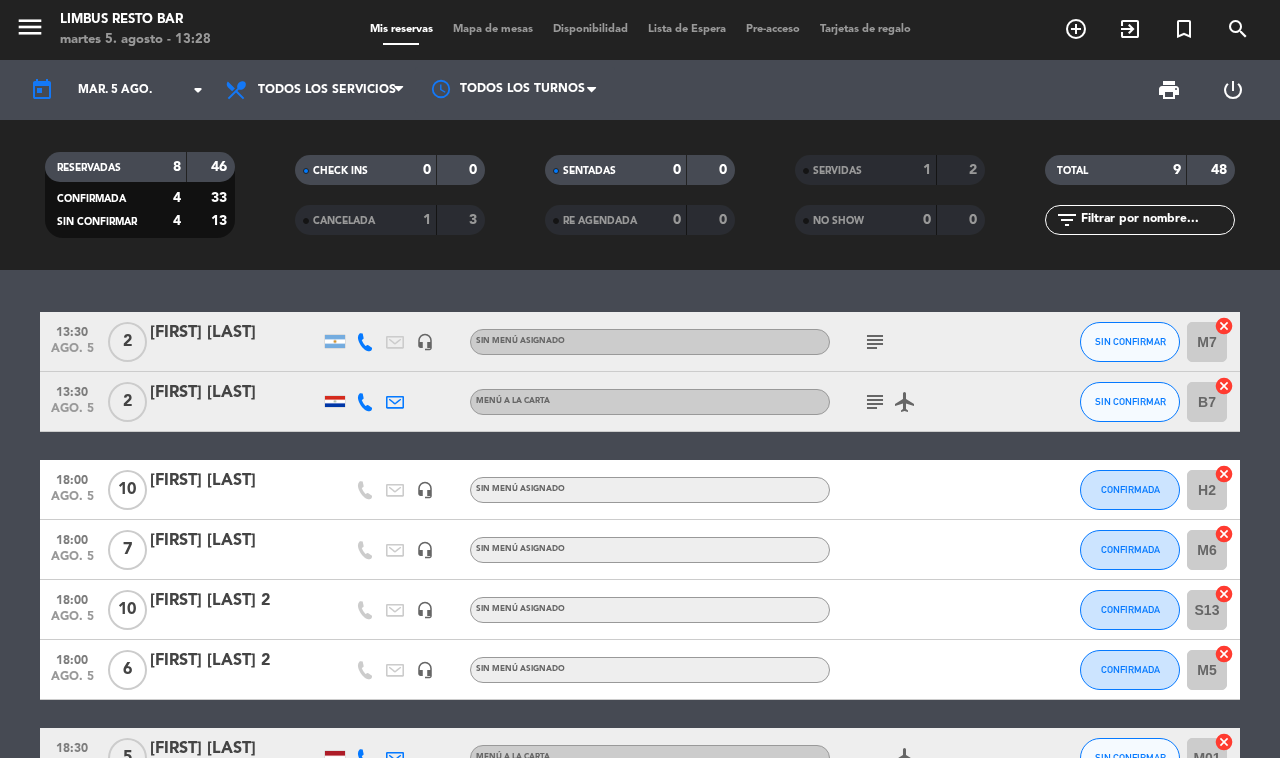 click on "subject" 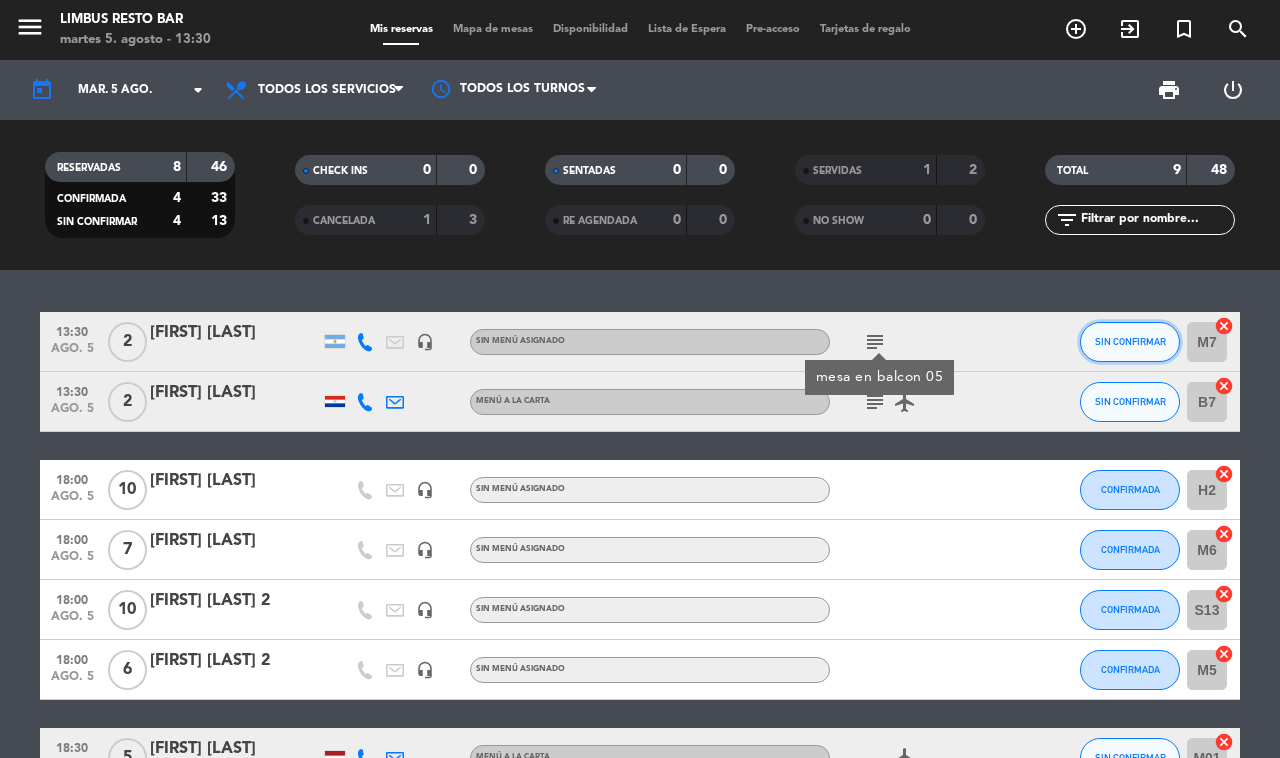 click on "SIN CONFIRMAR" 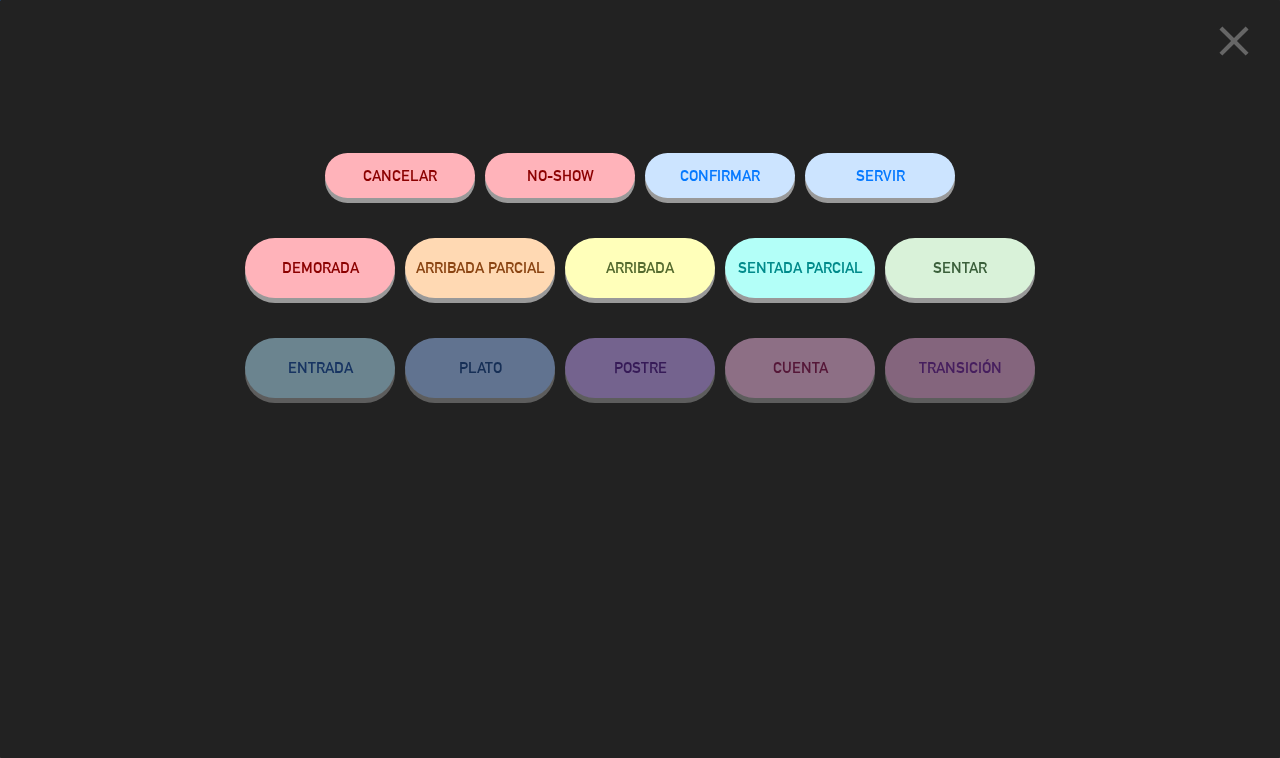 click on "SERVIR" 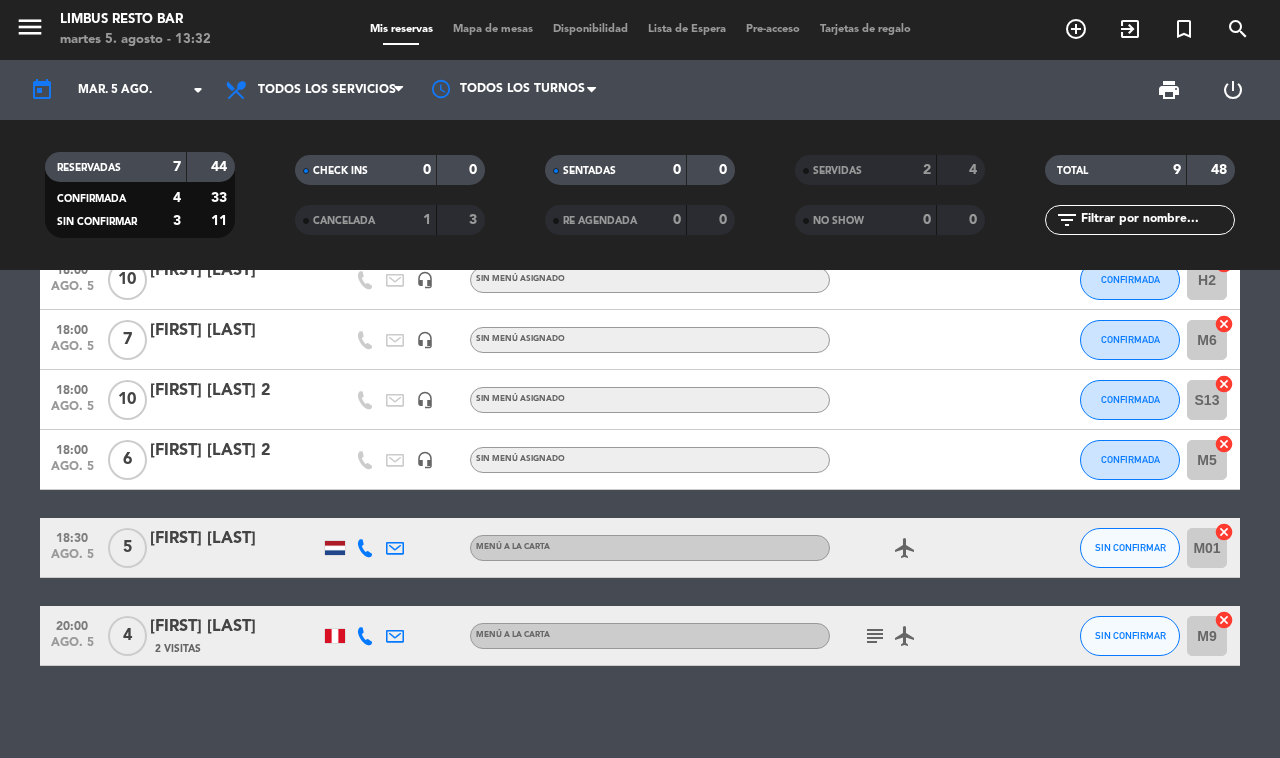 scroll, scrollTop: 0, scrollLeft: 0, axis: both 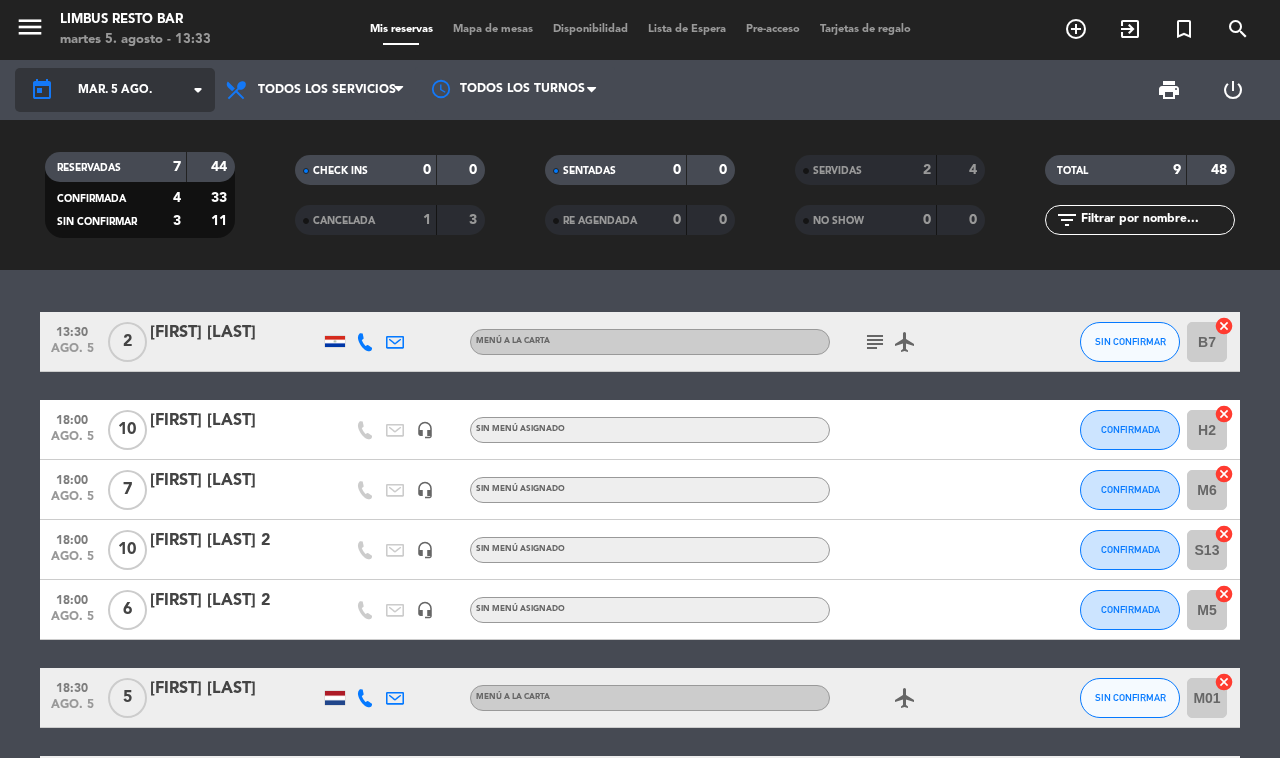 click on "mar. 5 ago." 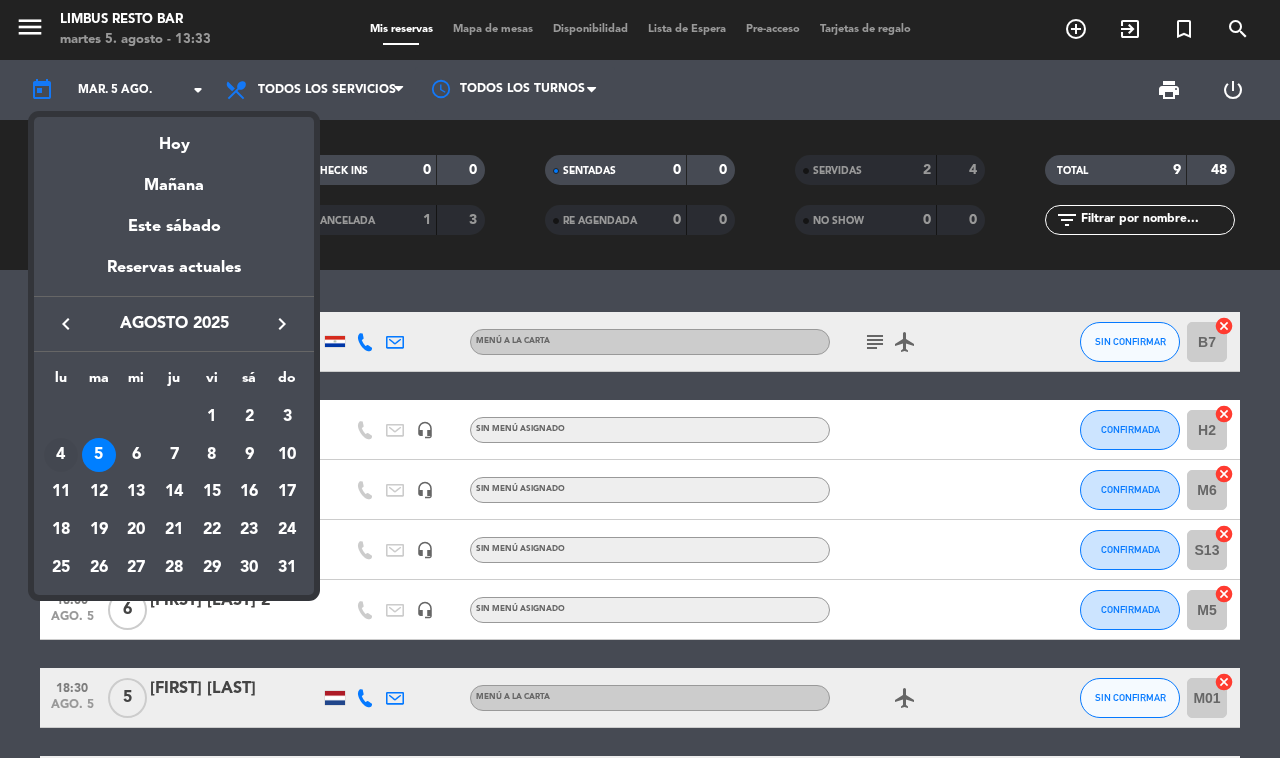 click on "4" at bounding box center (61, 455) 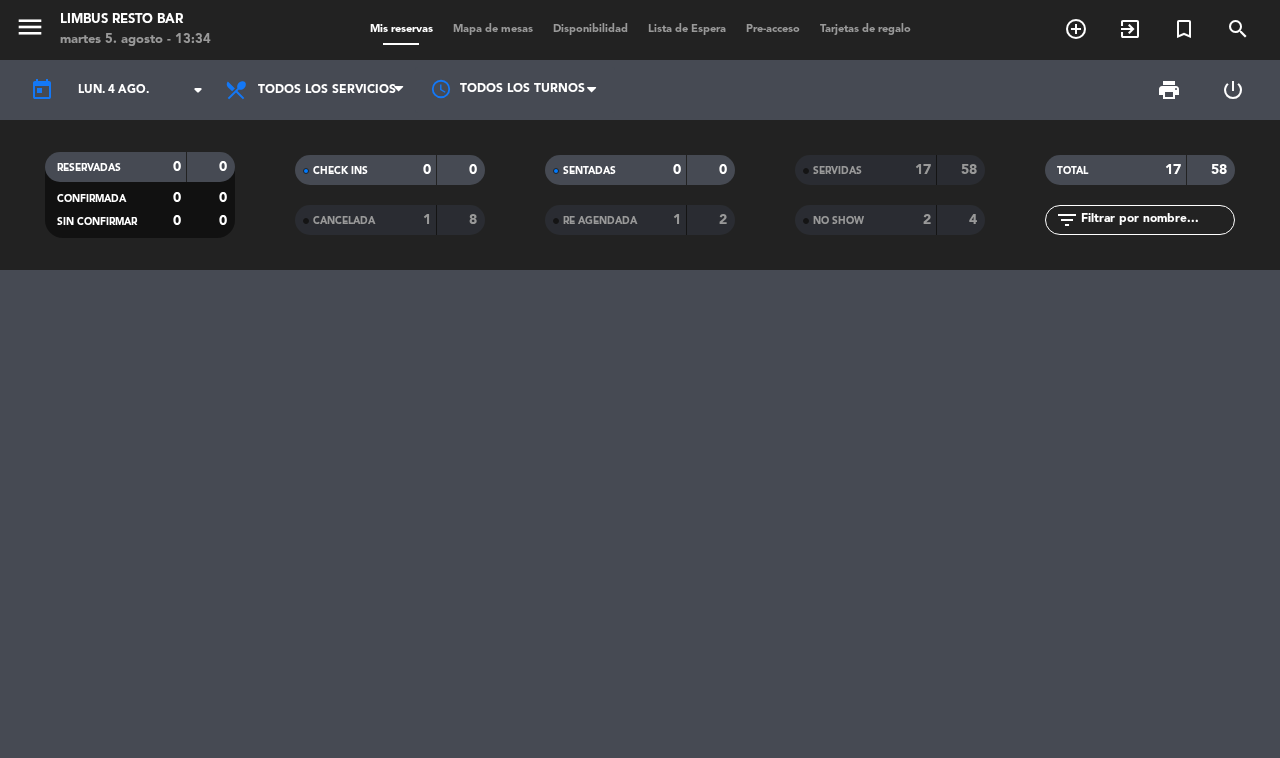 click on "SERVIDAS" 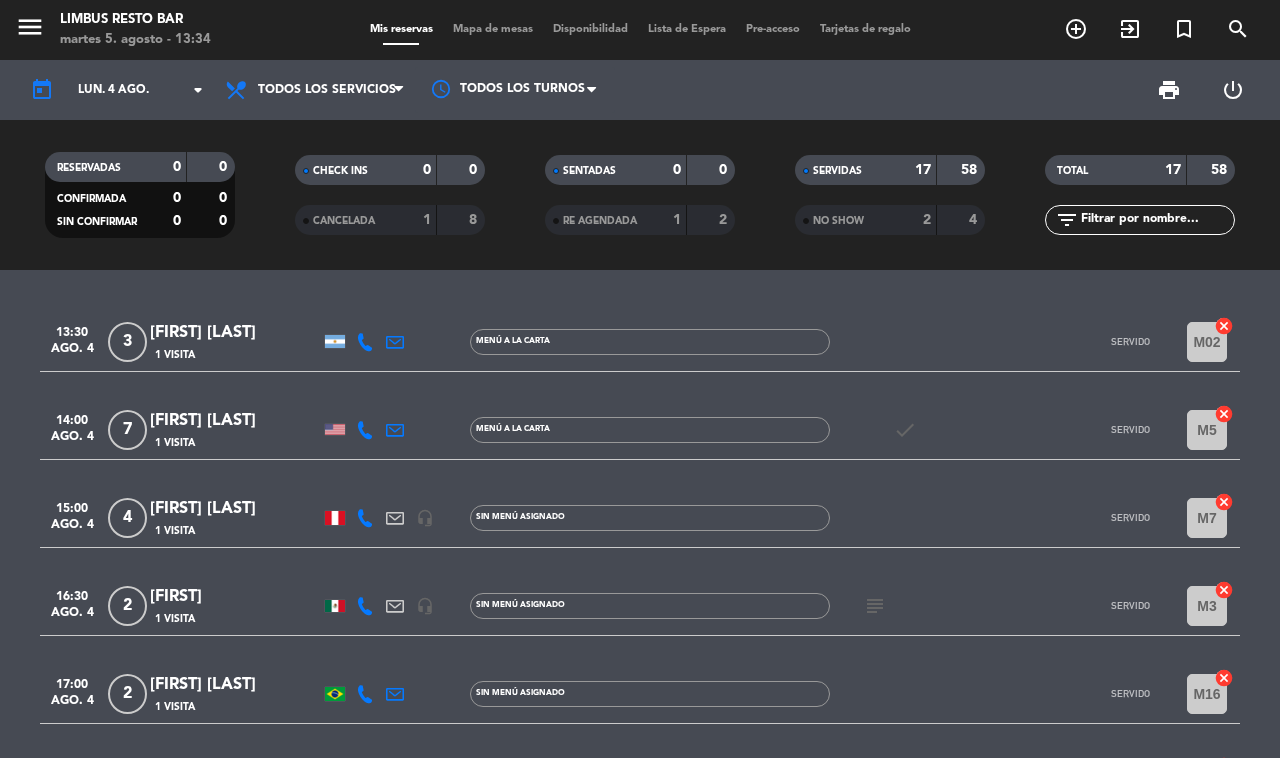 click 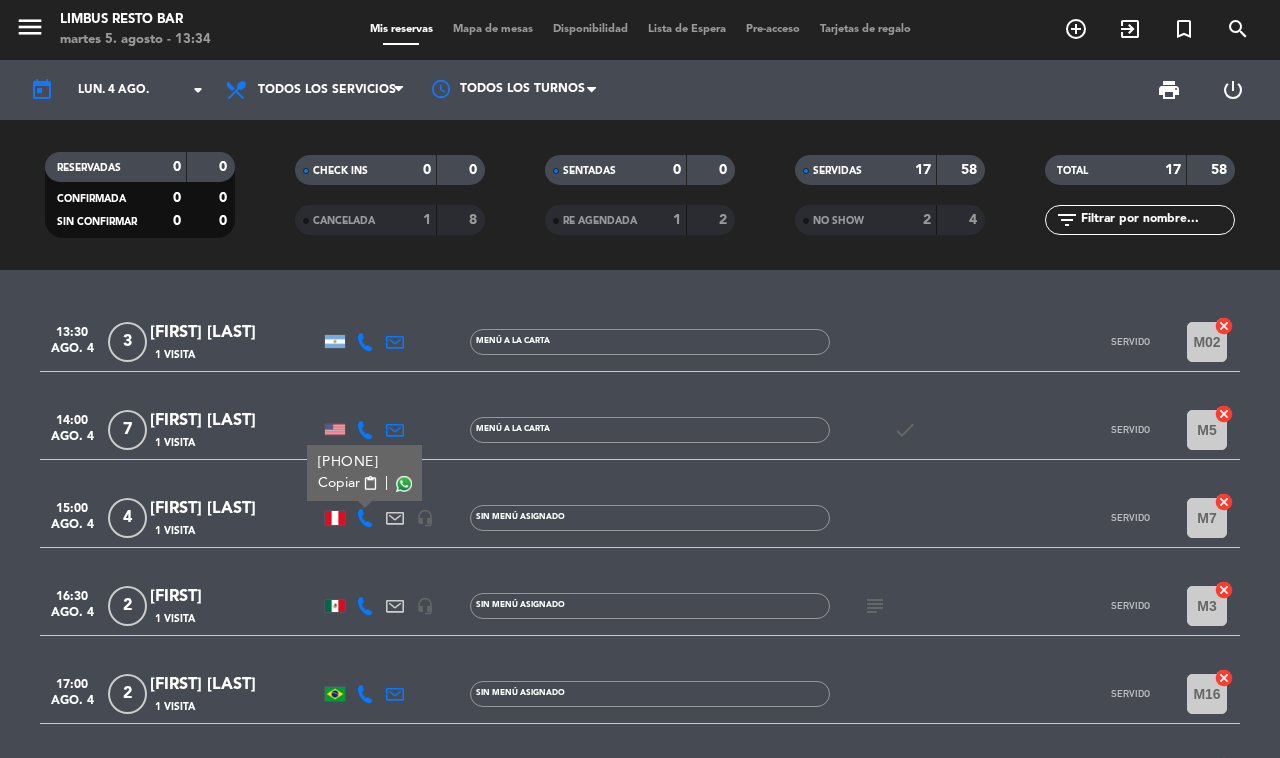 click on "Copiar" at bounding box center [339, 483] 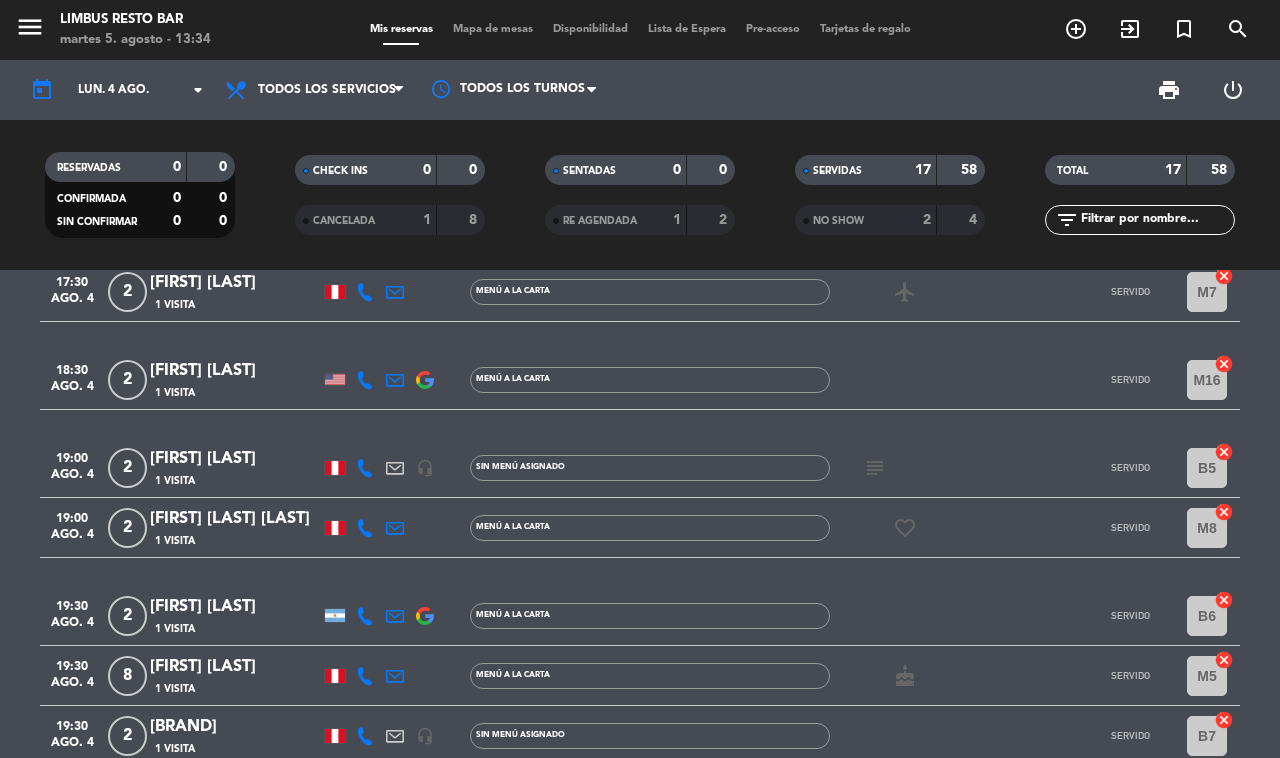 scroll, scrollTop: 377, scrollLeft: 0, axis: vertical 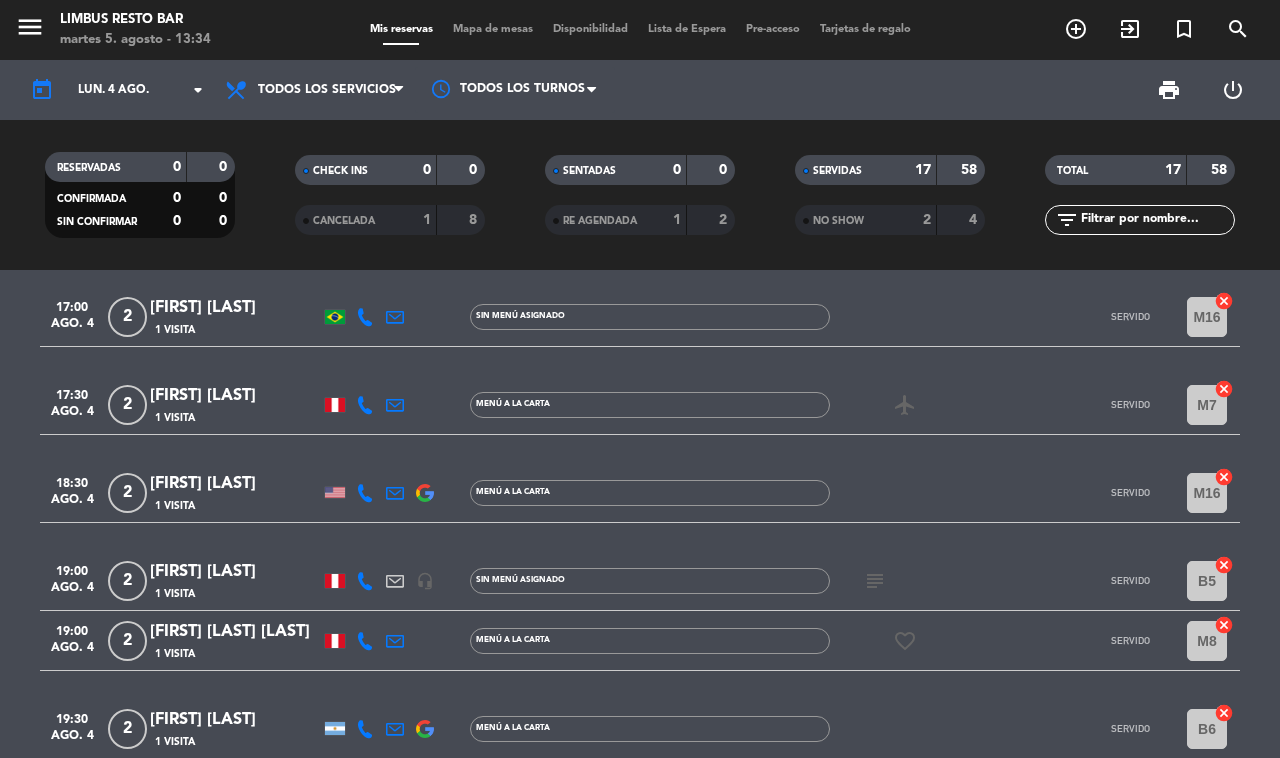 click 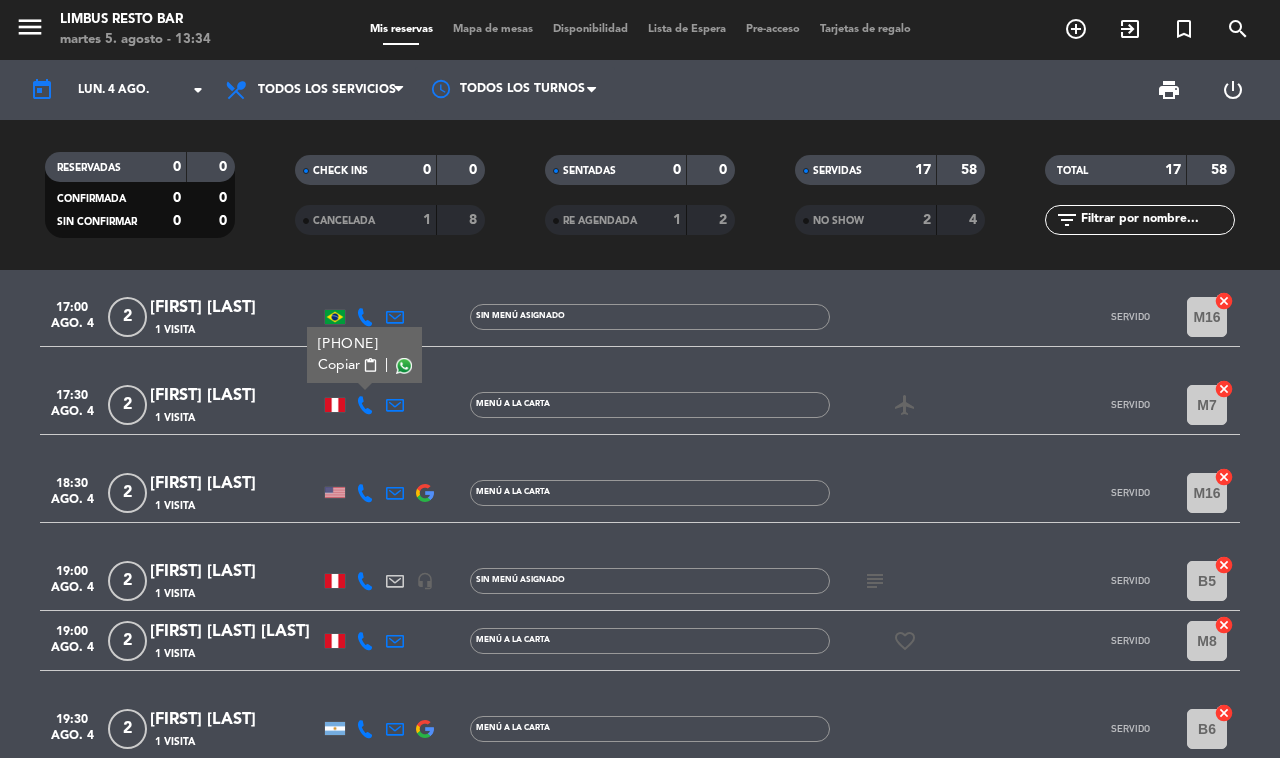 click on "Copiar" at bounding box center [339, 365] 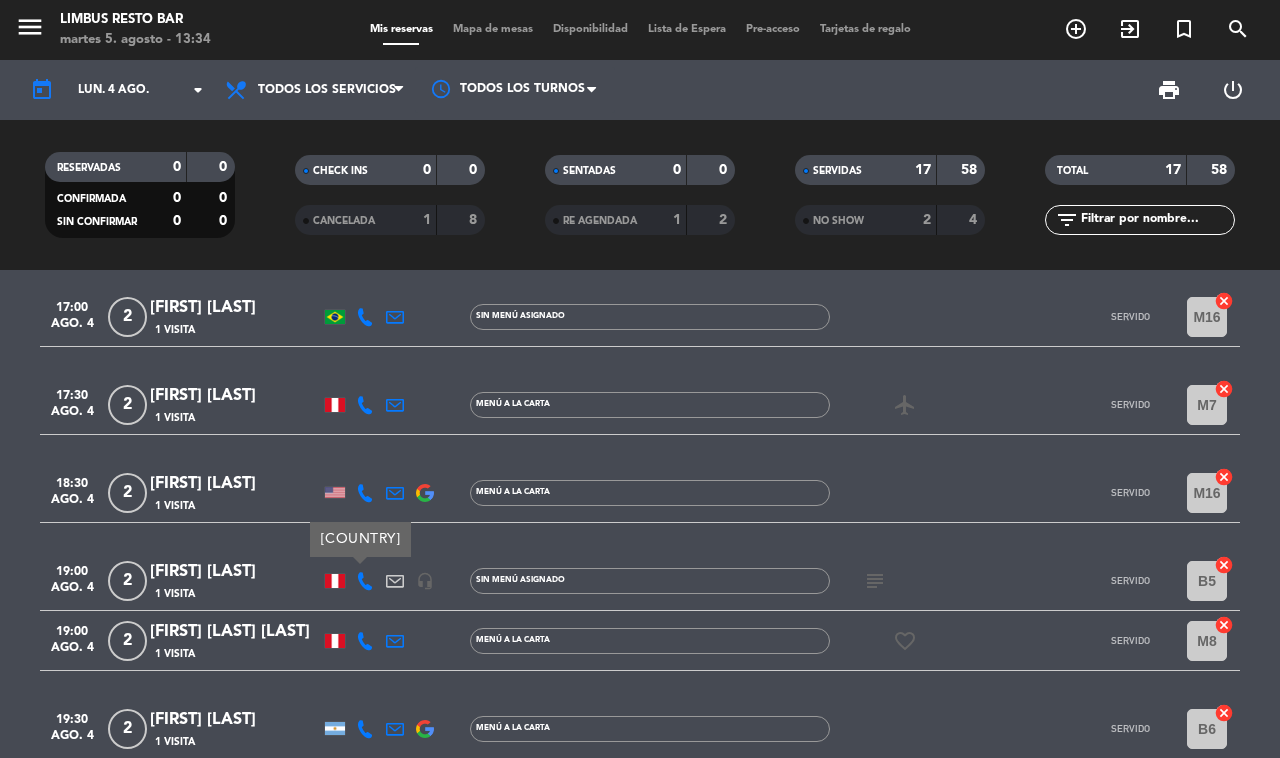 click 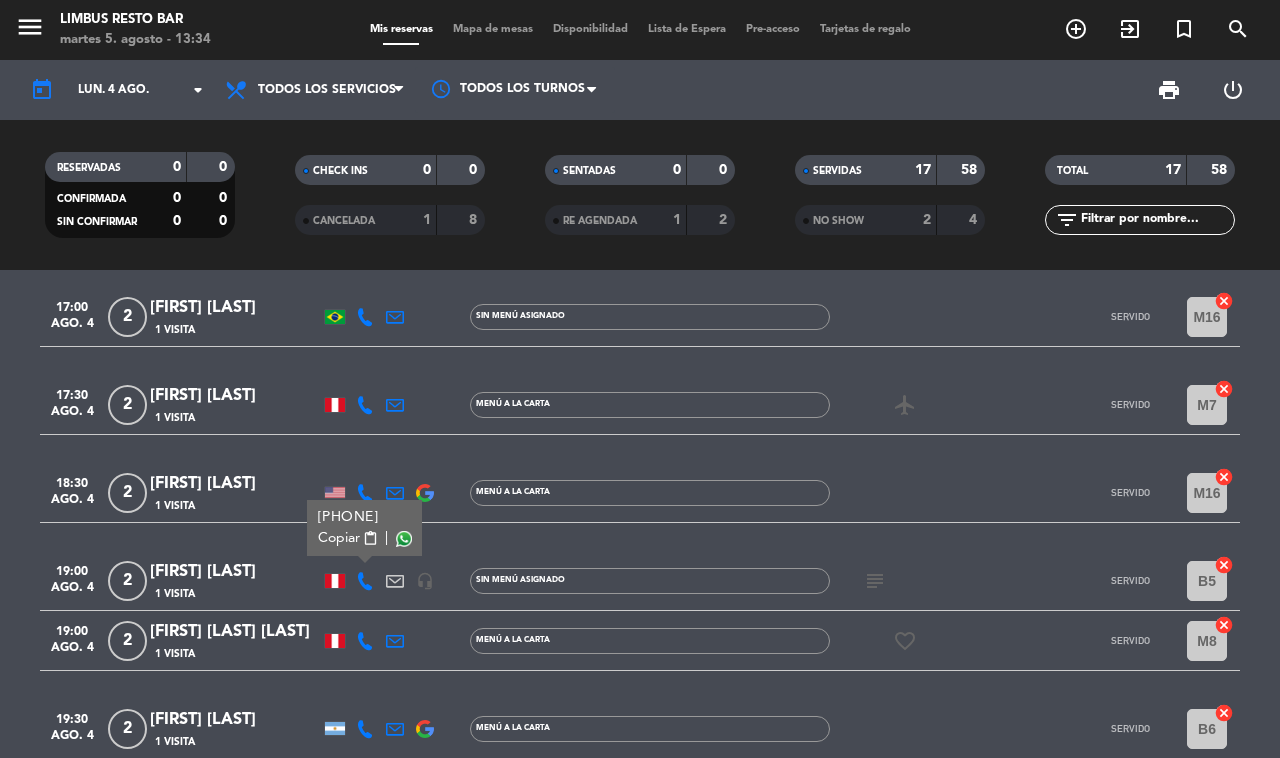 click on "content_paste" at bounding box center (370, 538) 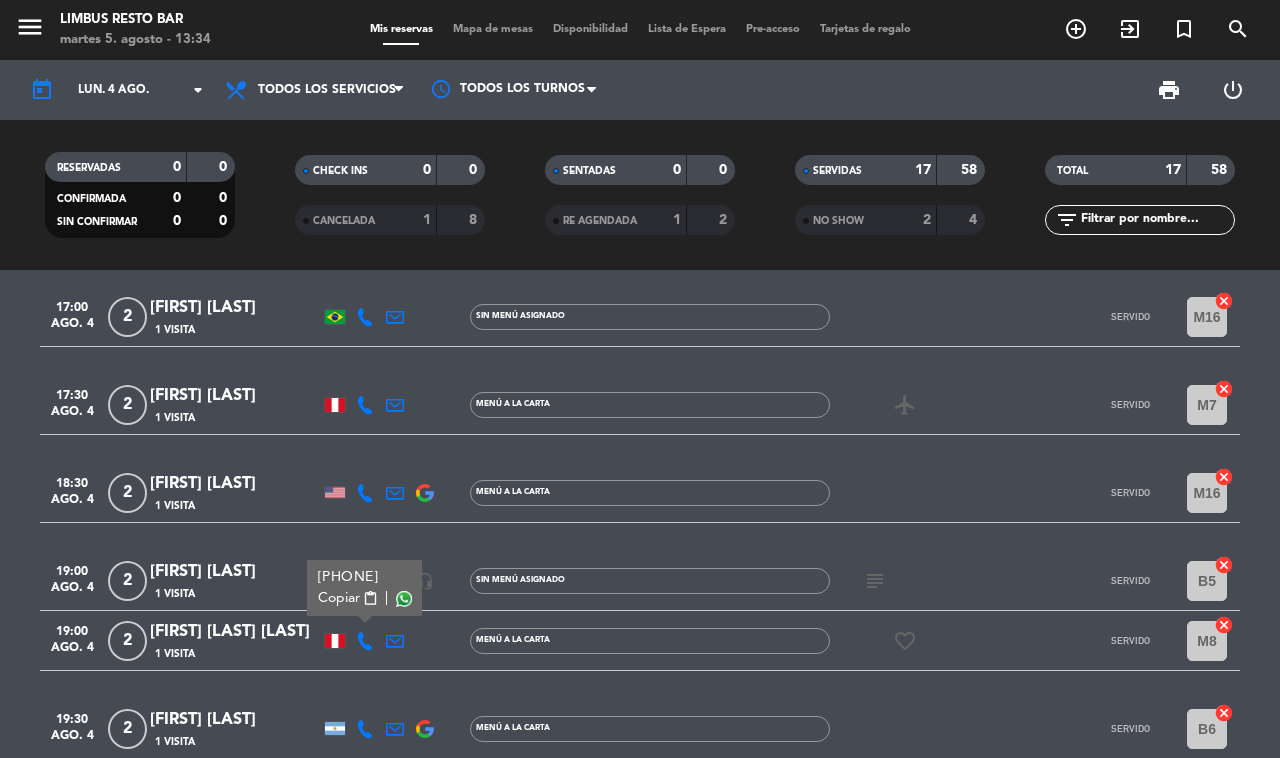 click at bounding box center [404, 599] 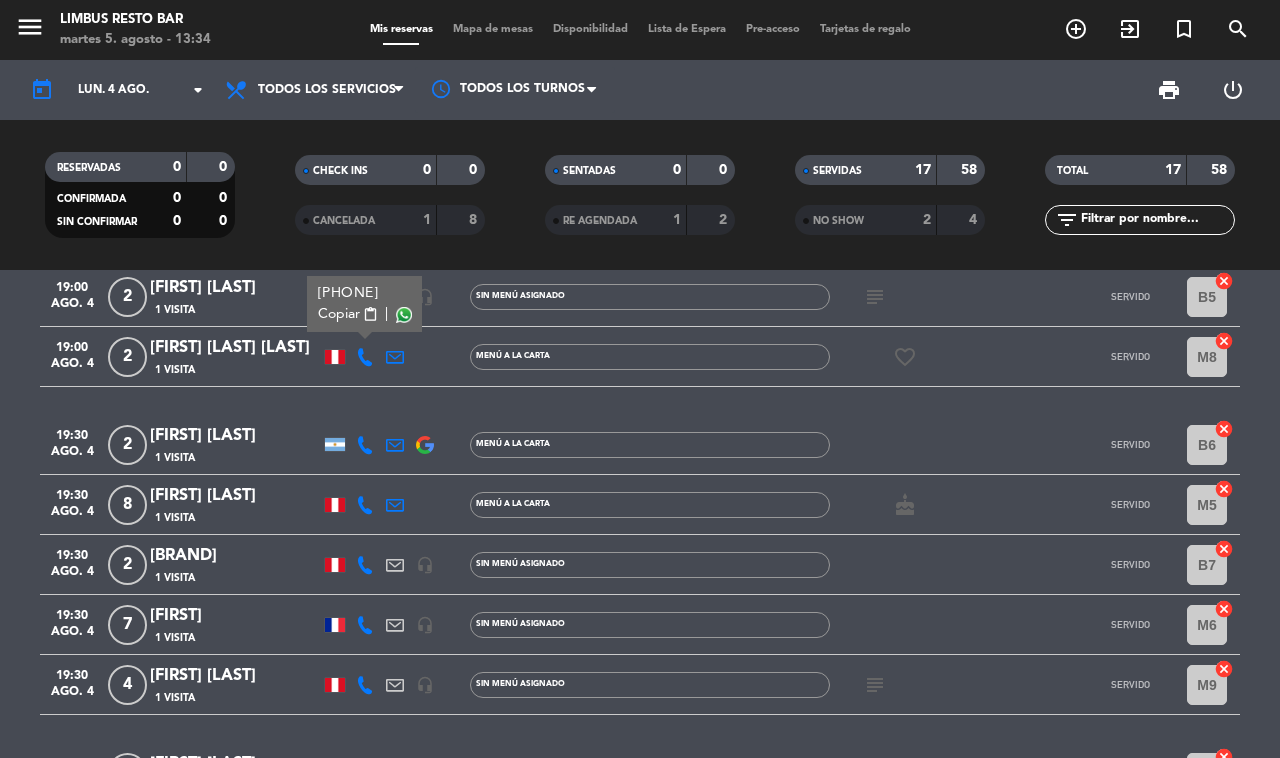 scroll, scrollTop: 682, scrollLeft: 0, axis: vertical 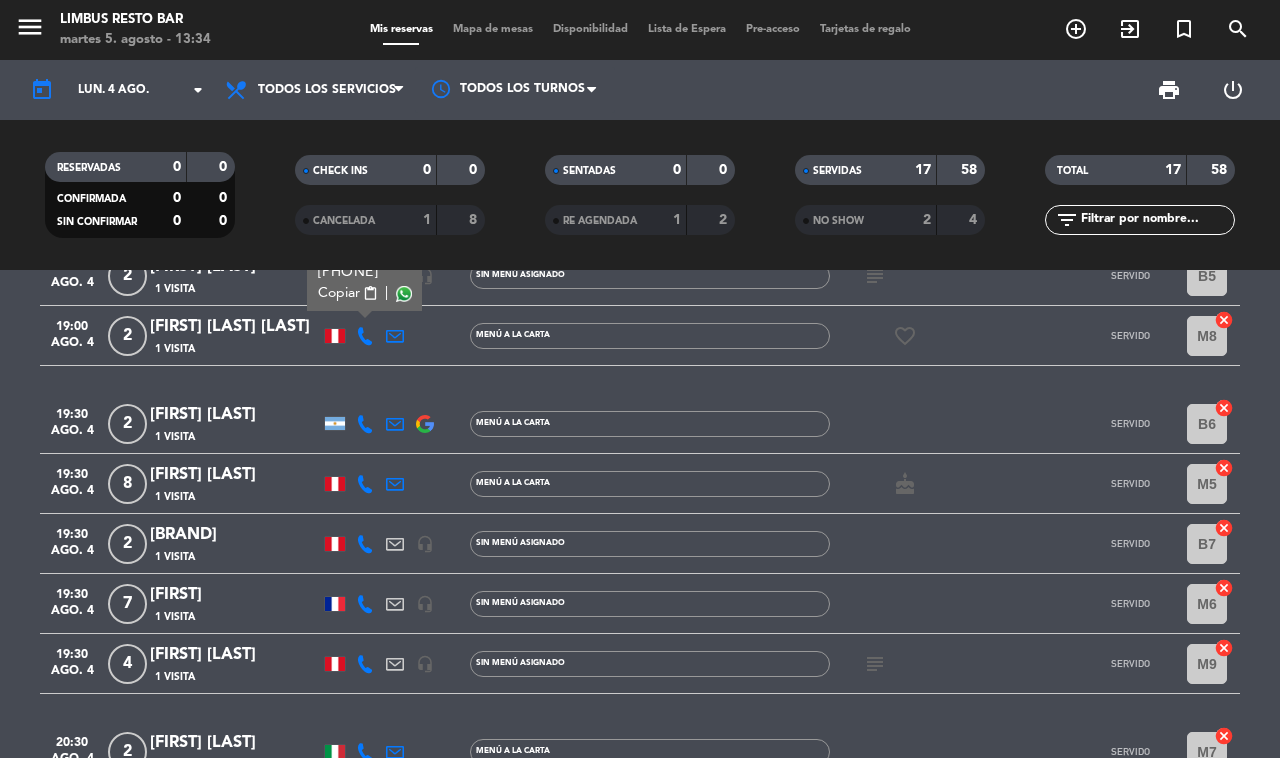 click 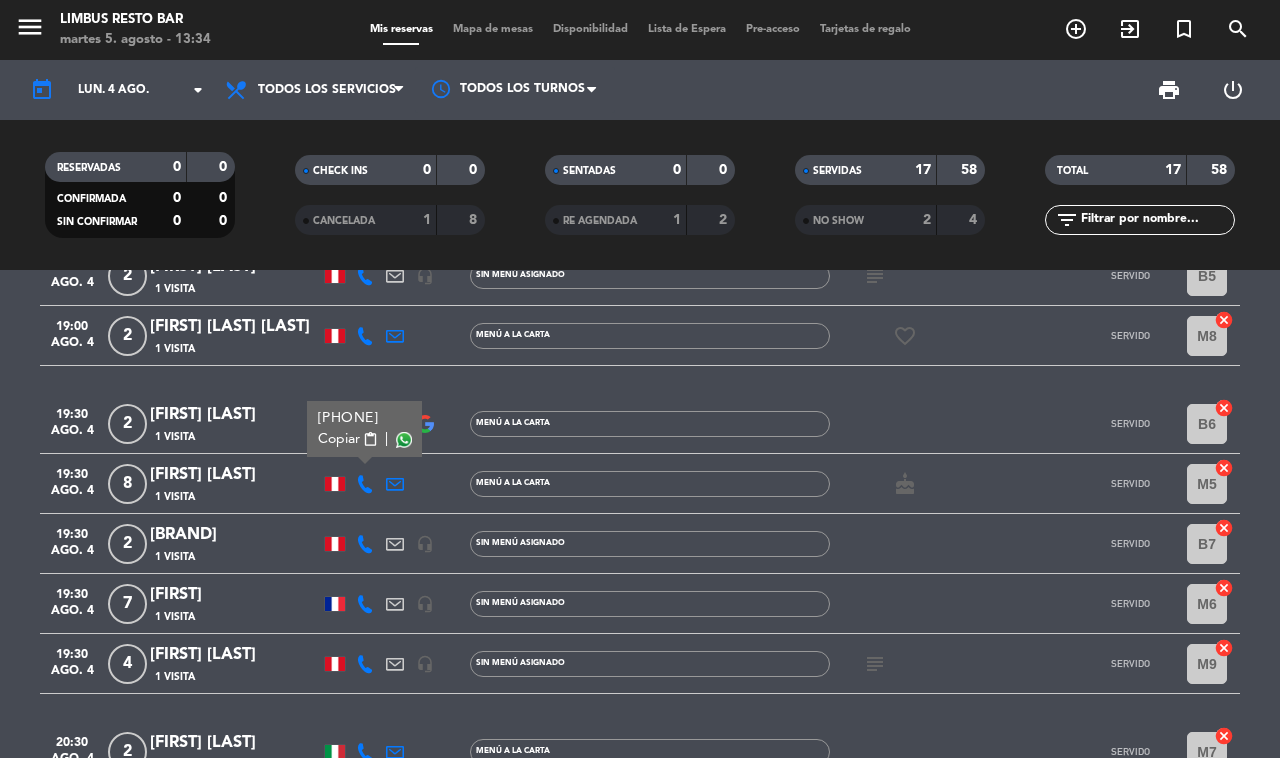 click on "Copiar" at bounding box center [339, 439] 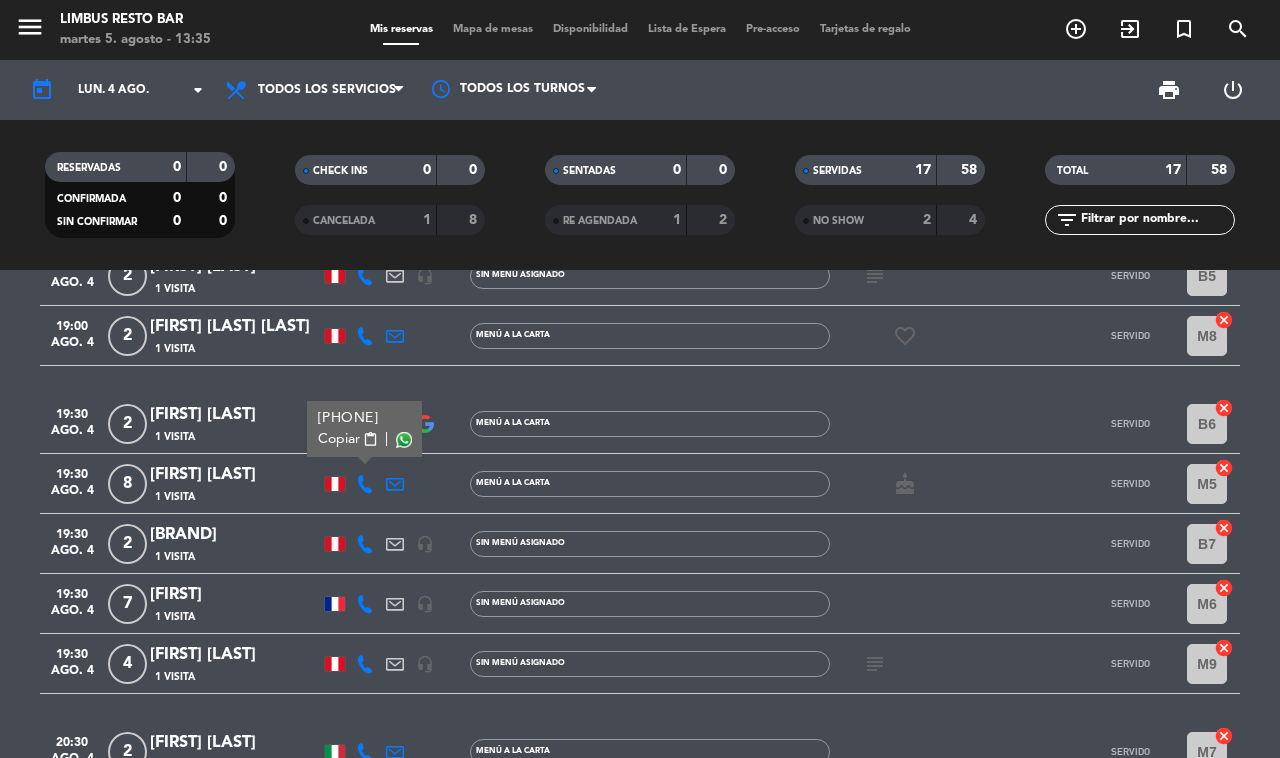 click 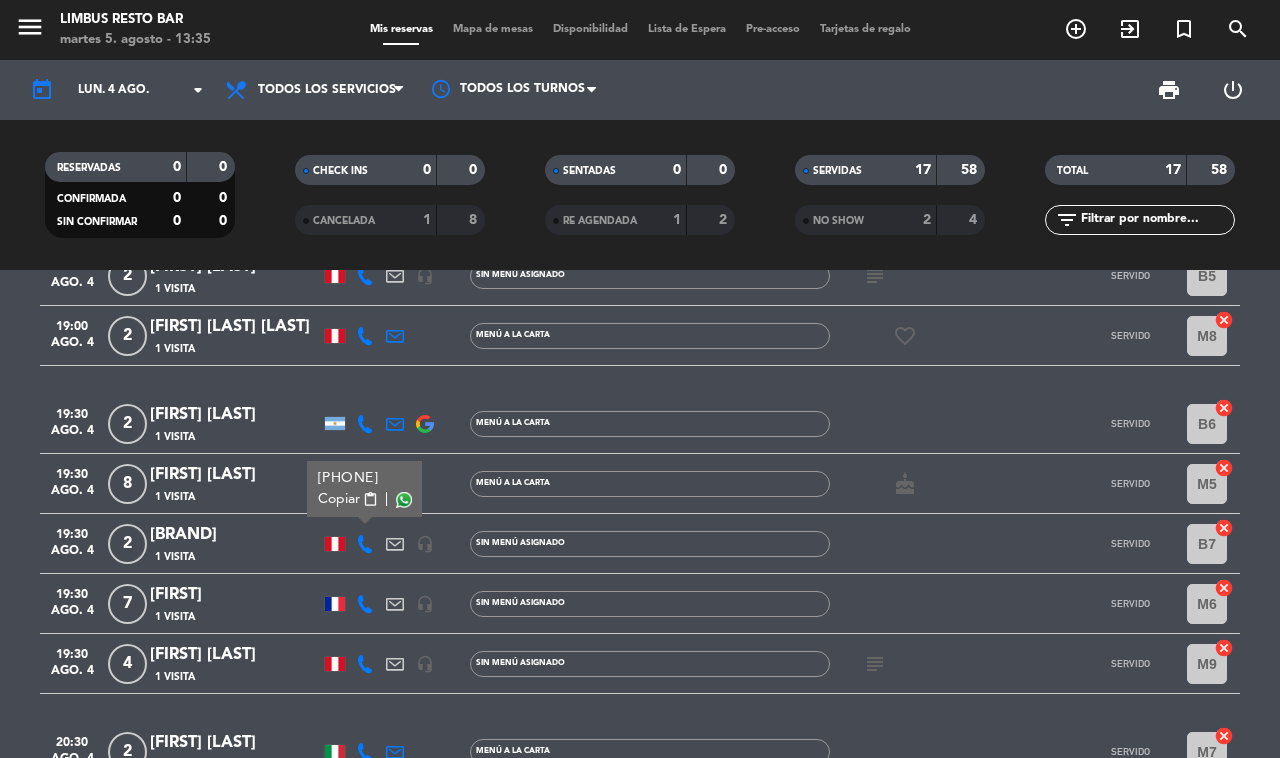 click on "content_paste" at bounding box center (370, 499) 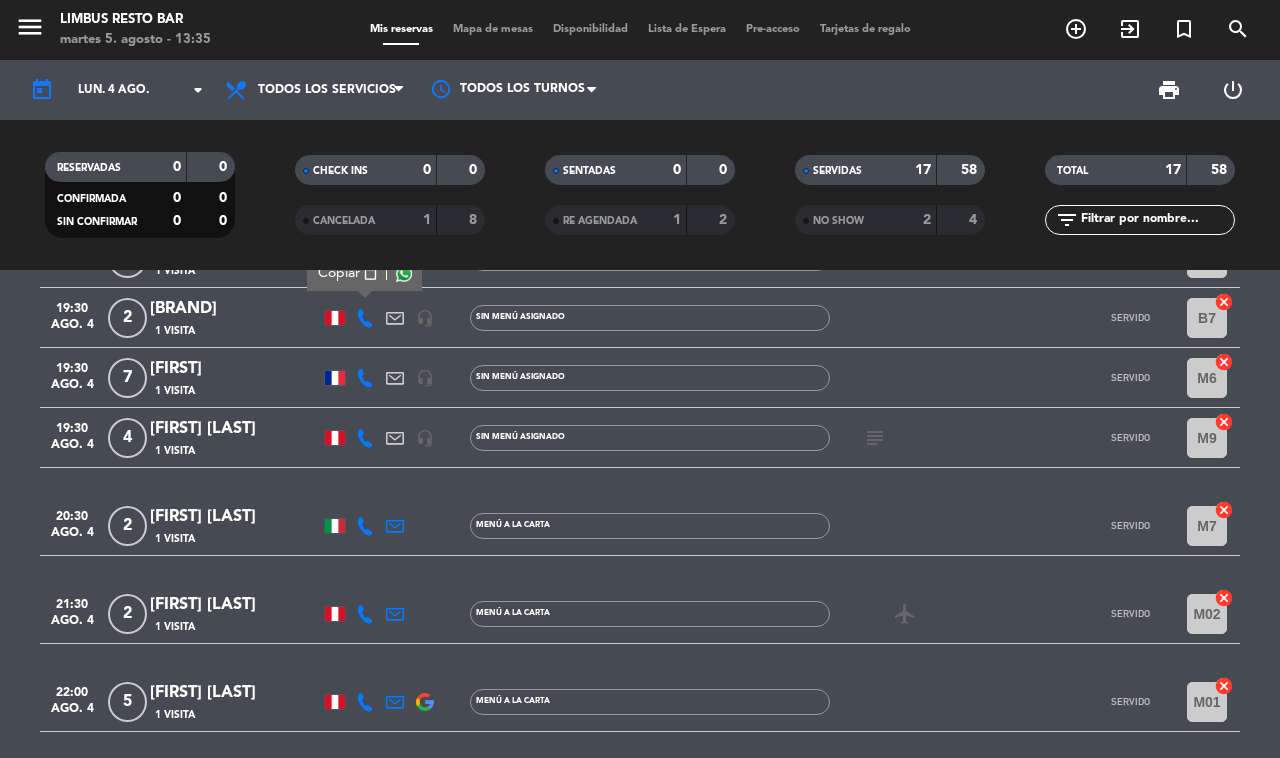 scroll, scrollTop: 926, scrollLeft: 0, axis: vertical 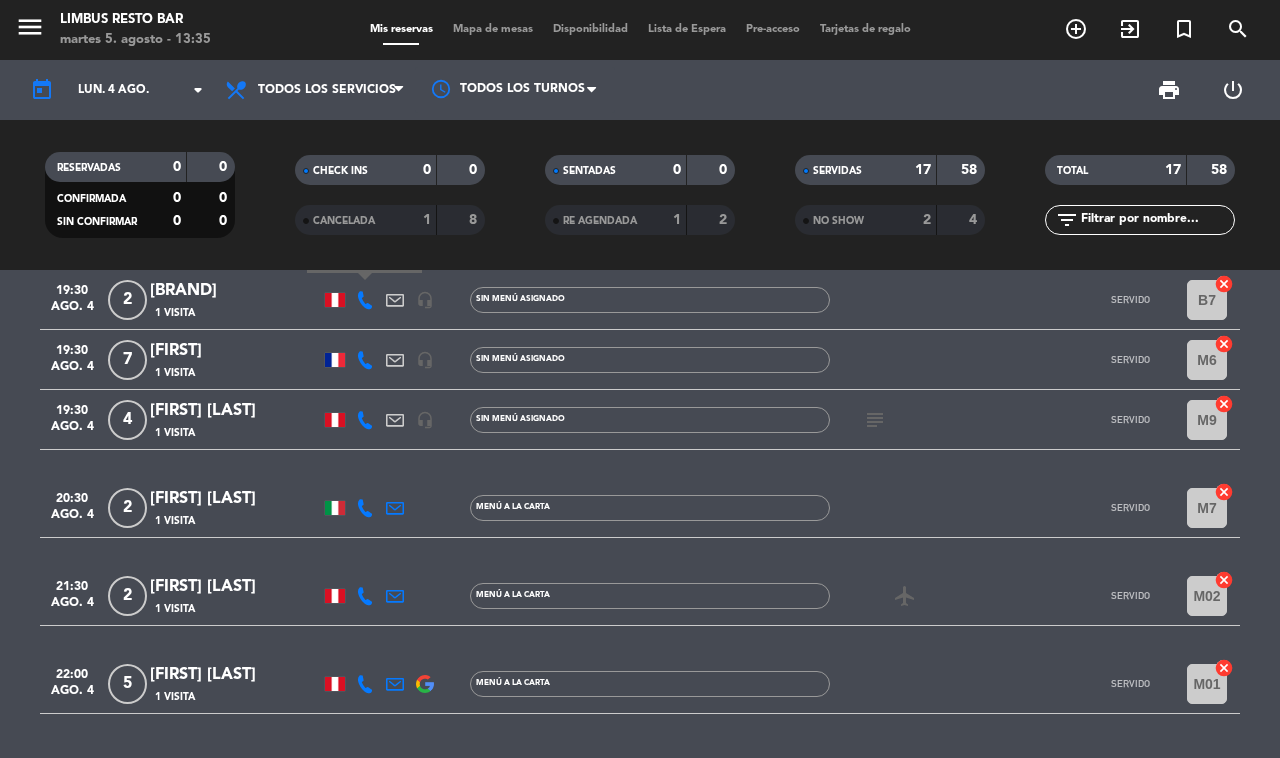 click 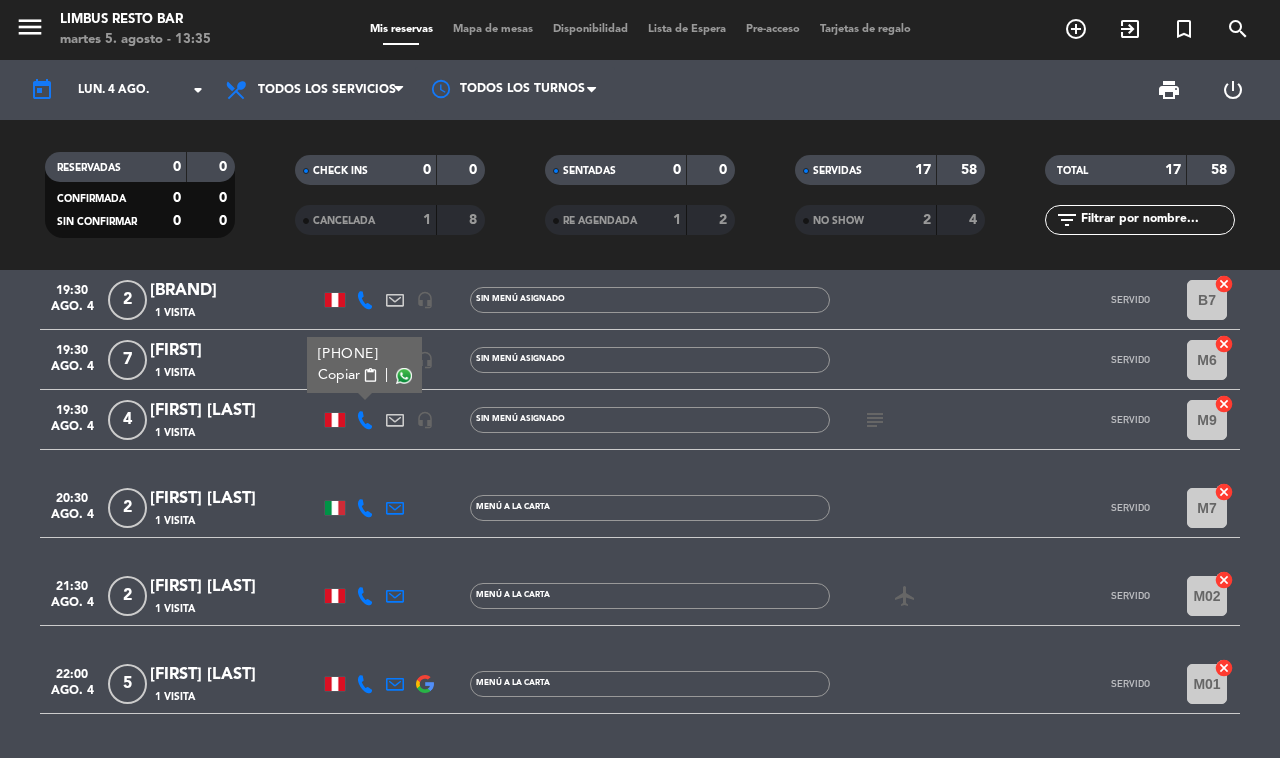 click on "content_paste" at bounding box center [370, 375] 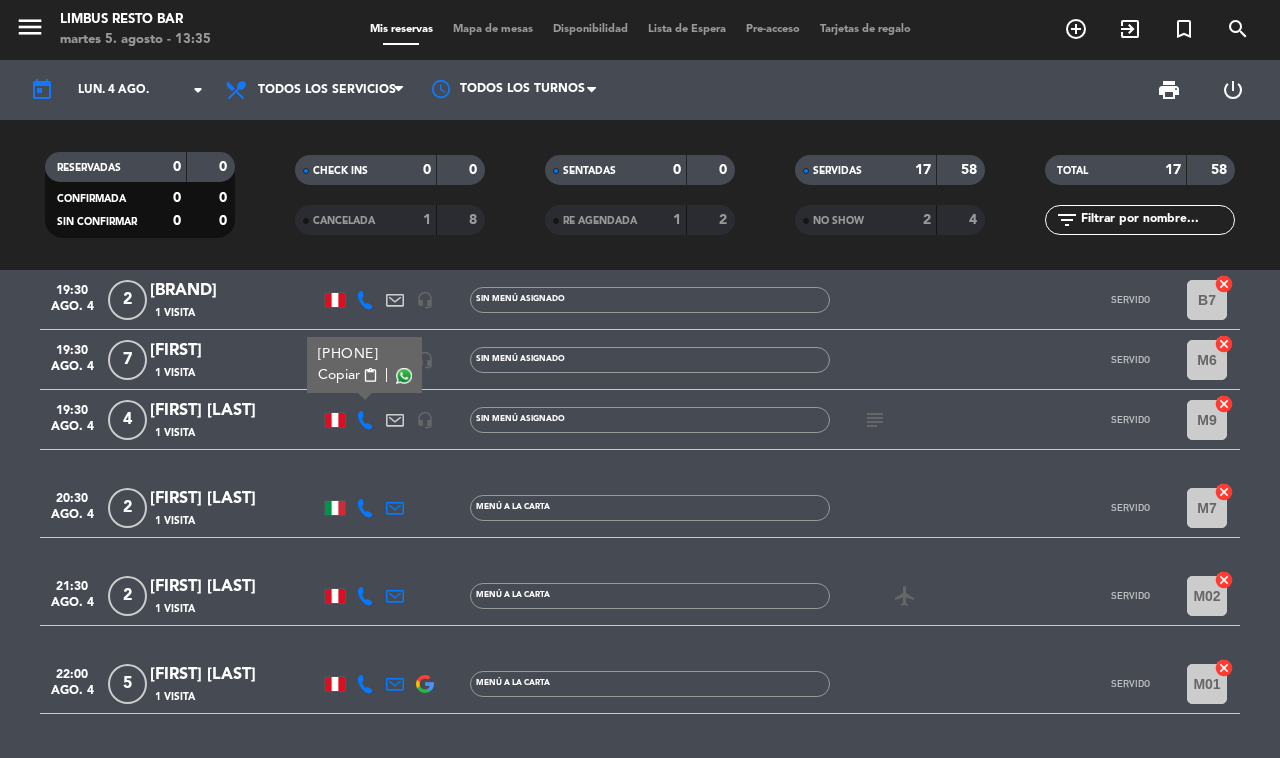 scroll, scrollTop: 960, scrollLeft: 0, axis: vertical 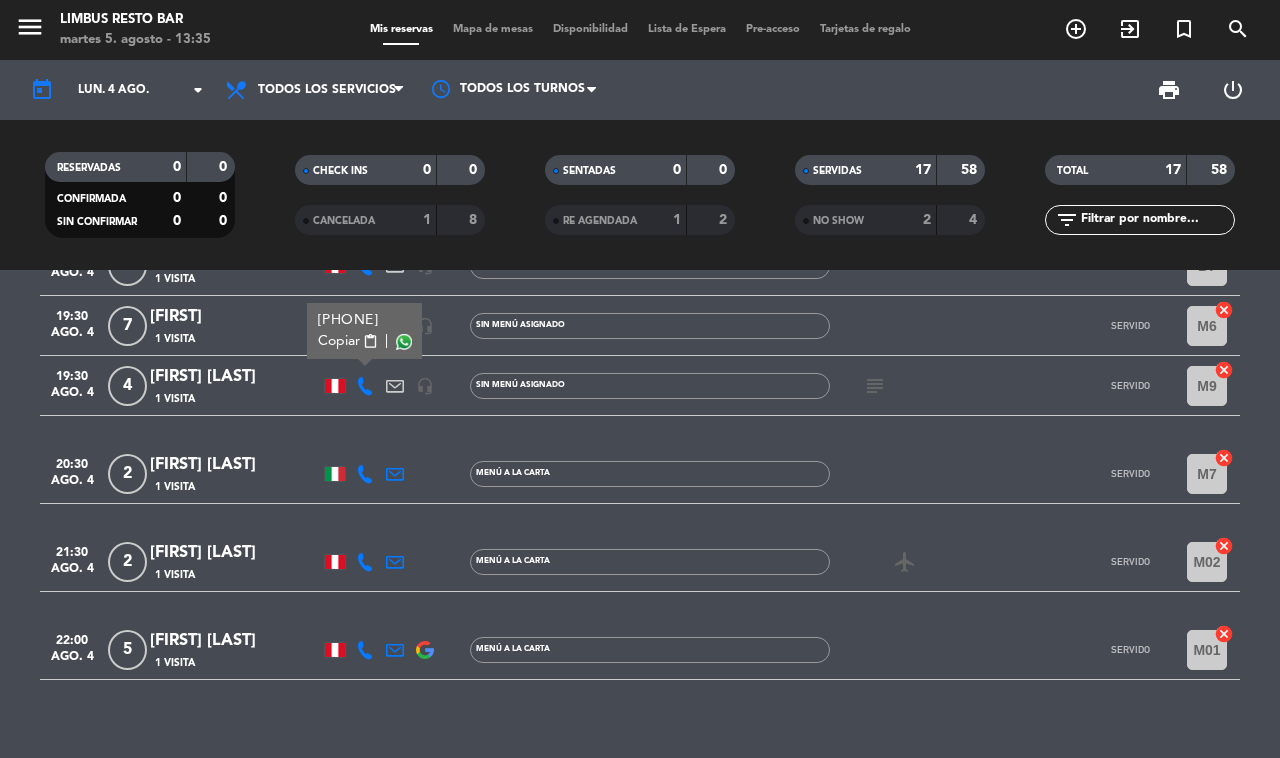 click 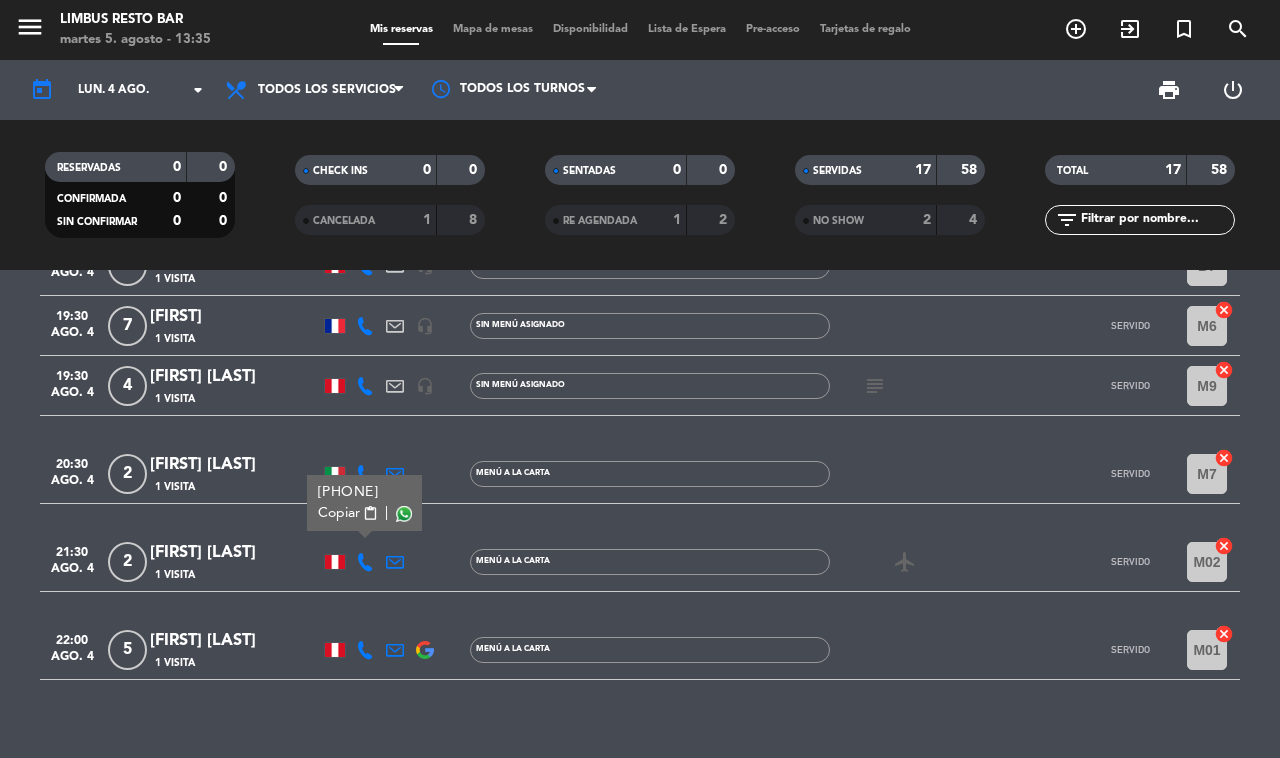 click on "Copiar" at bounding box center [339, 513] 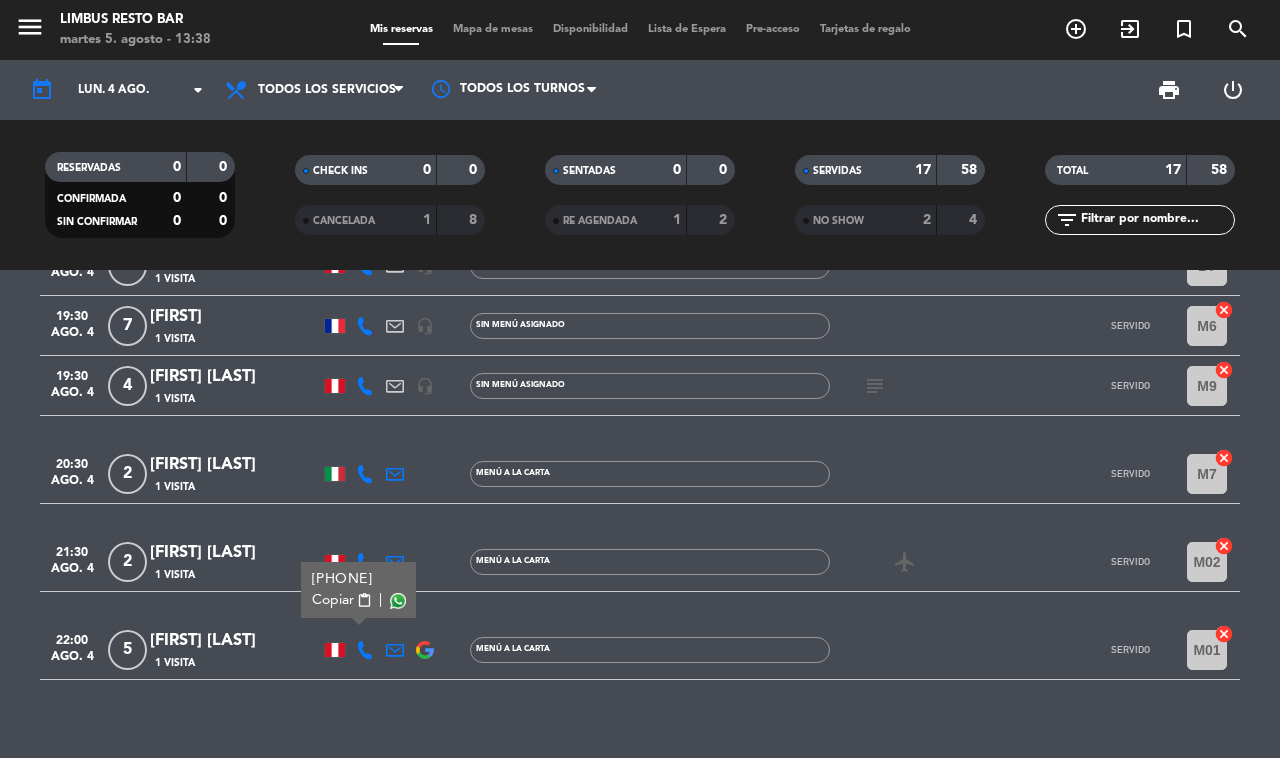 click on "Copiar" at bounding box center [333, 600] 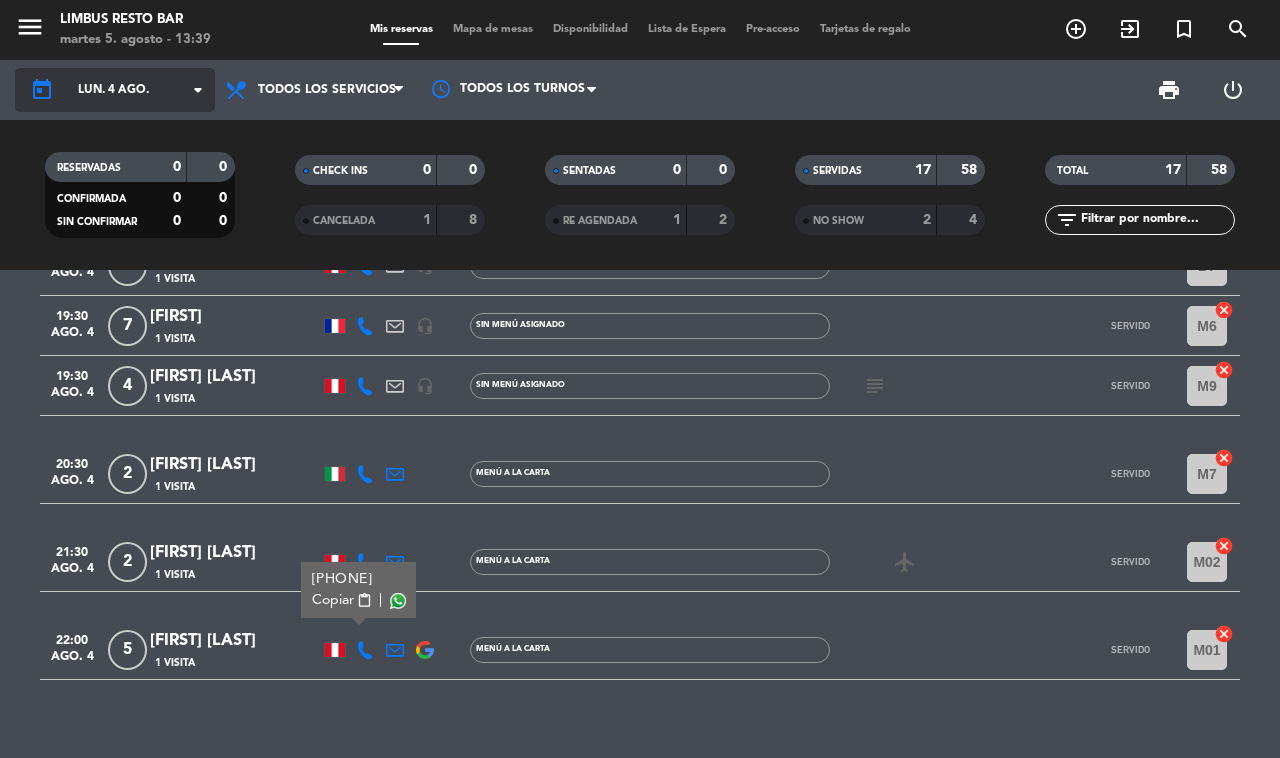 click on "lun. 4 ago." 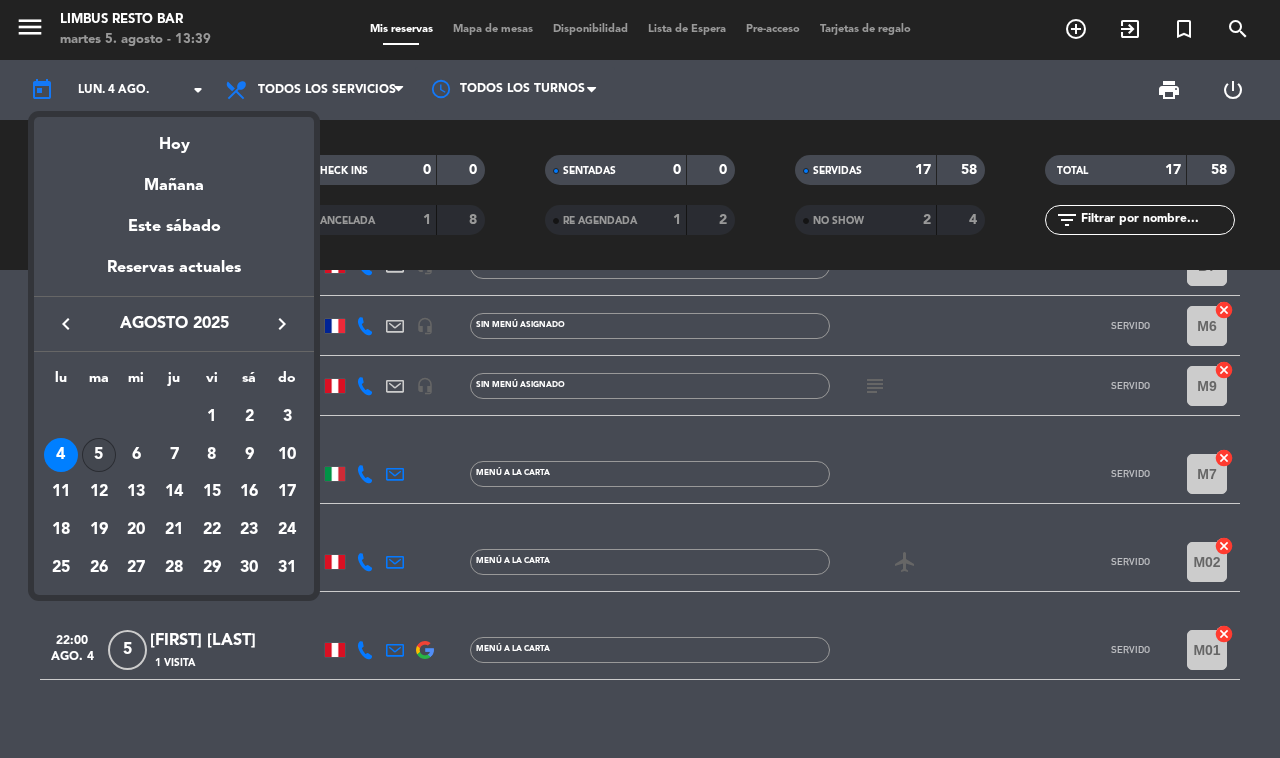 click on "5" at bounding box center [99, 455] 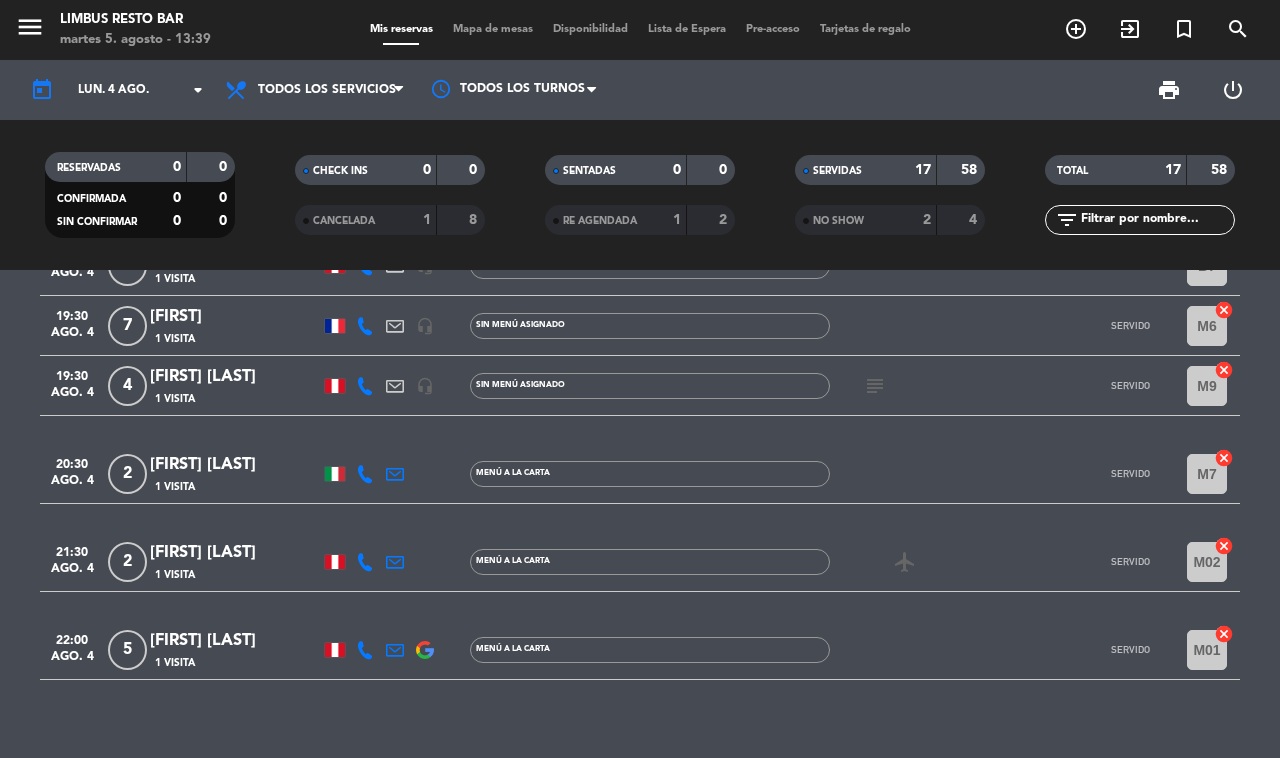 type on "mar. 5 ago." 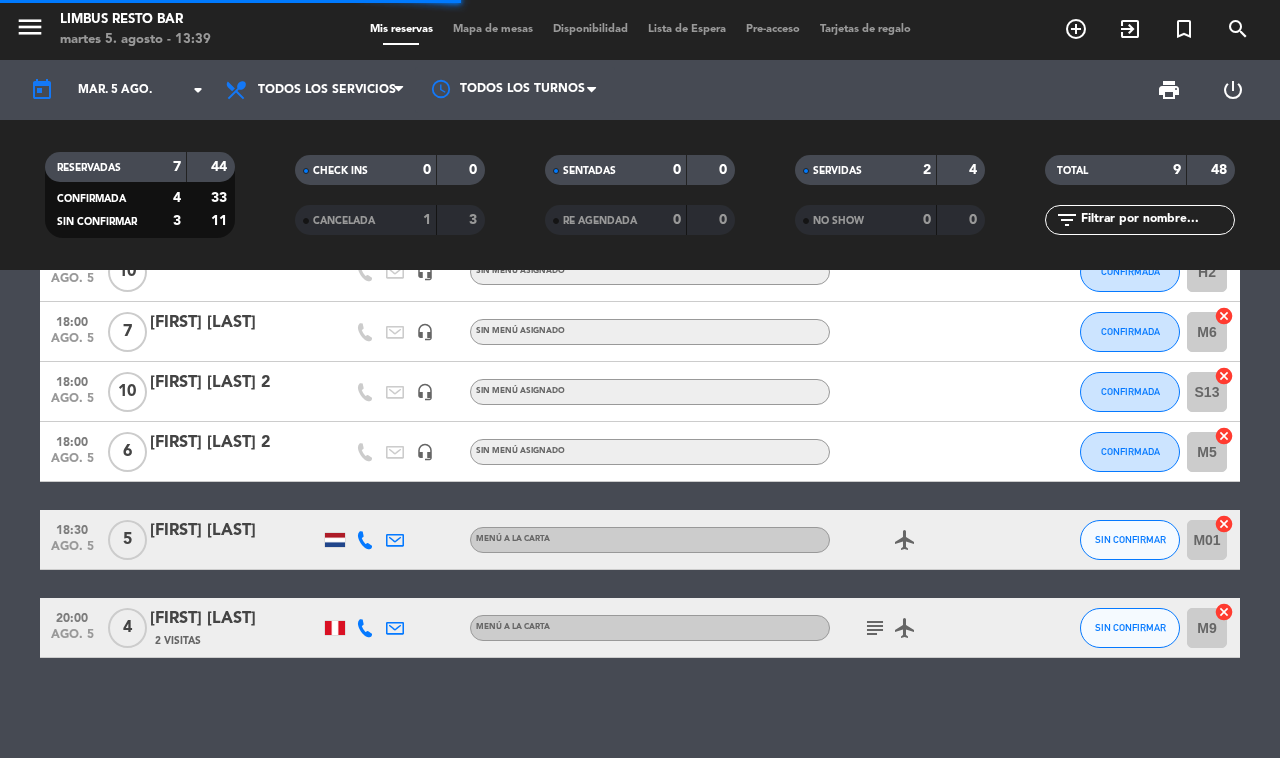 scroll, scrollTop: 296, scrollLeft: 0, axis: vertical 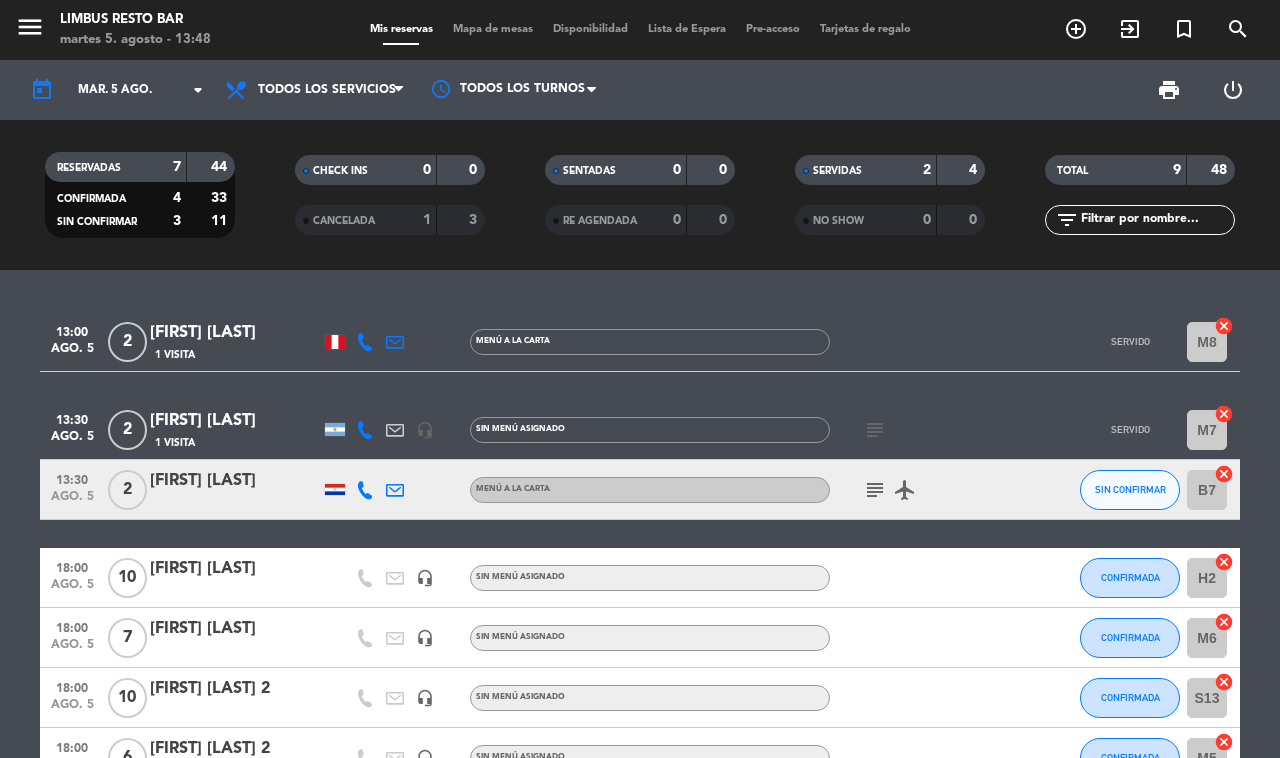 click on "SERVIDAS" 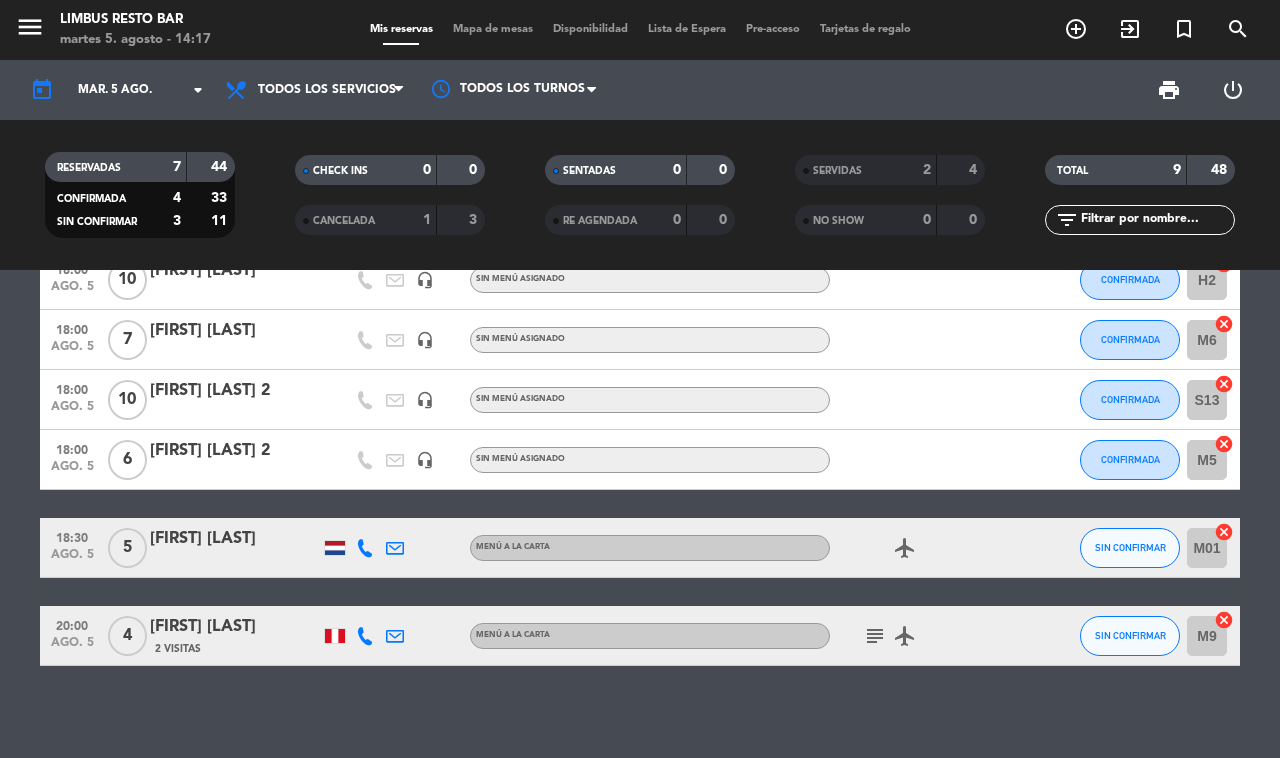 scroll, scrollTop: 0, scrollLeft: 0, axis: both 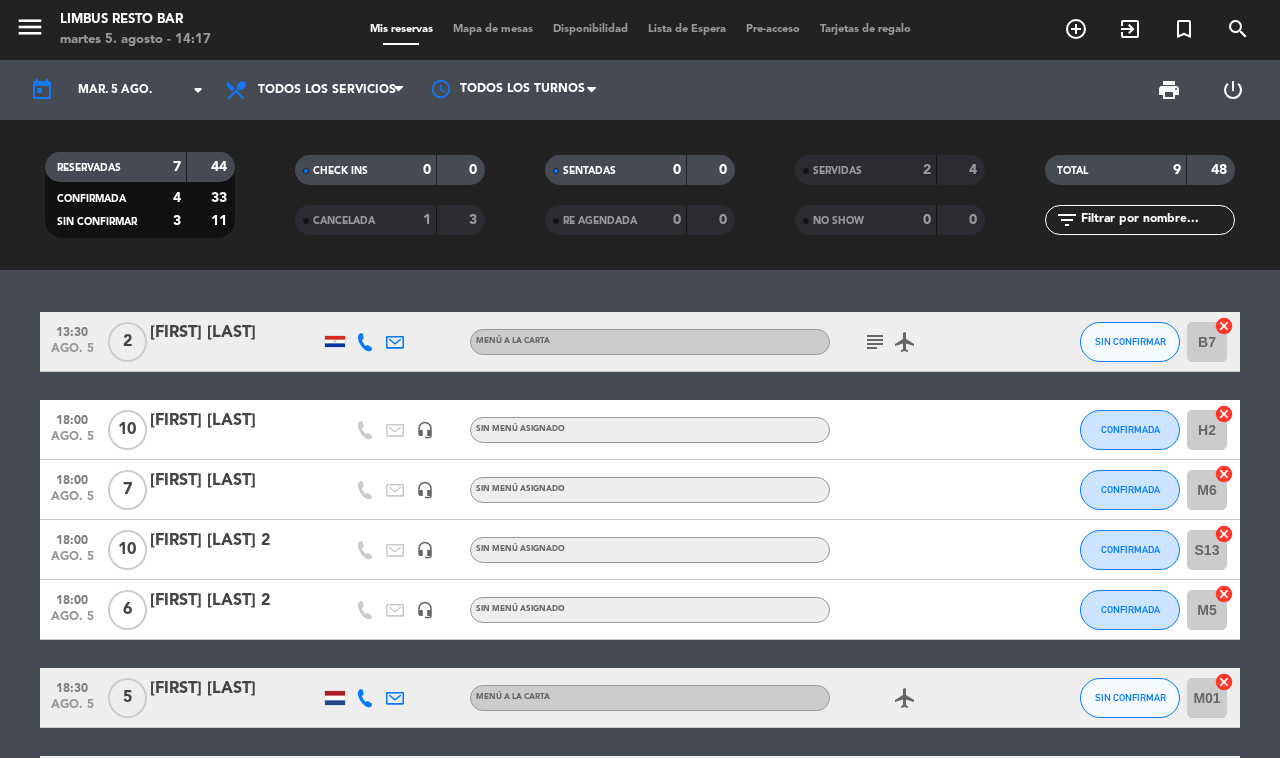 click on "add_circle_outline" at bounding box center (1076, 29) 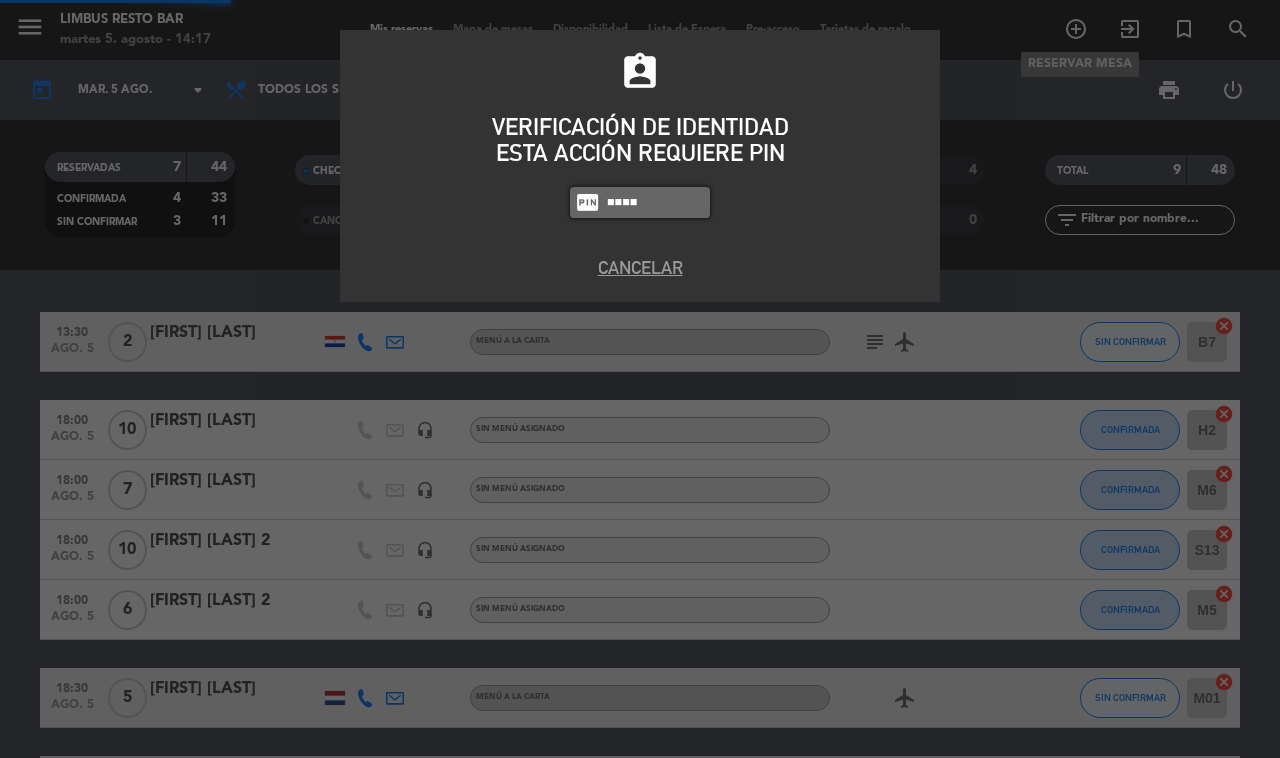 type on "8995" 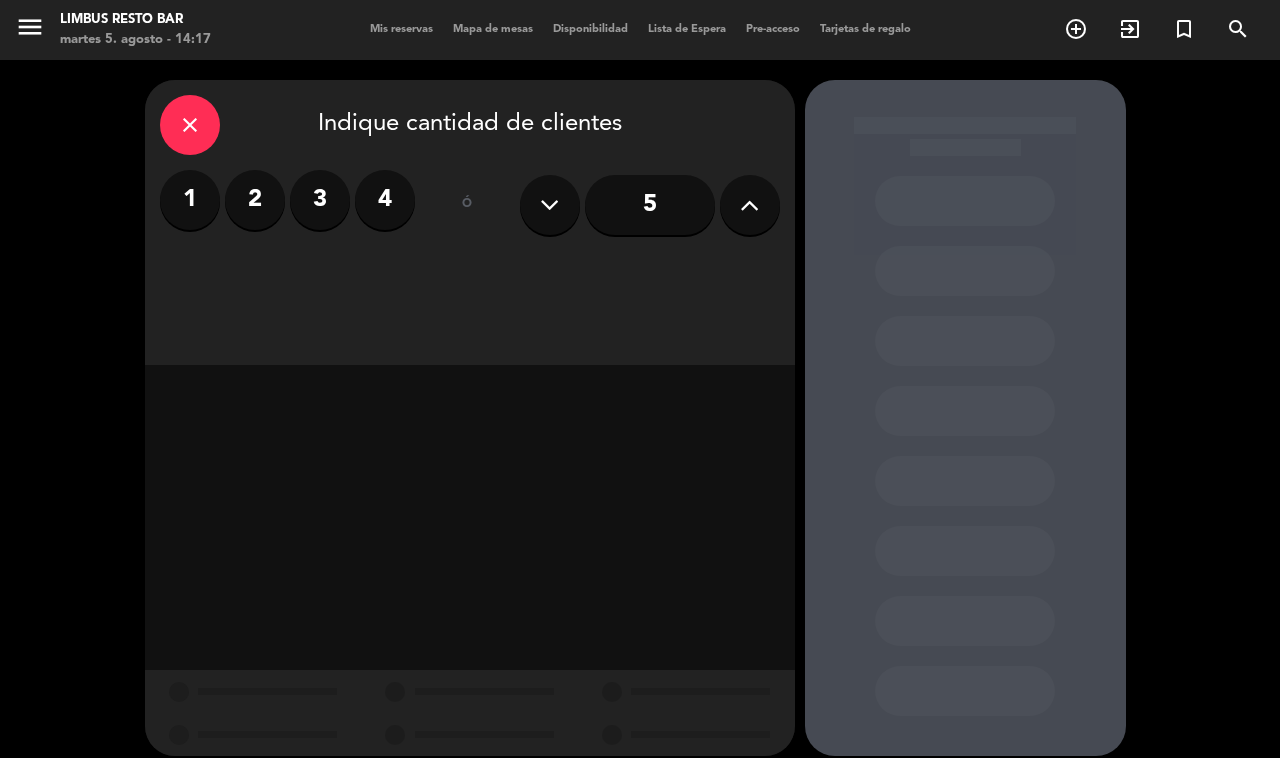 click on "2" at bounding box center [255, 200] 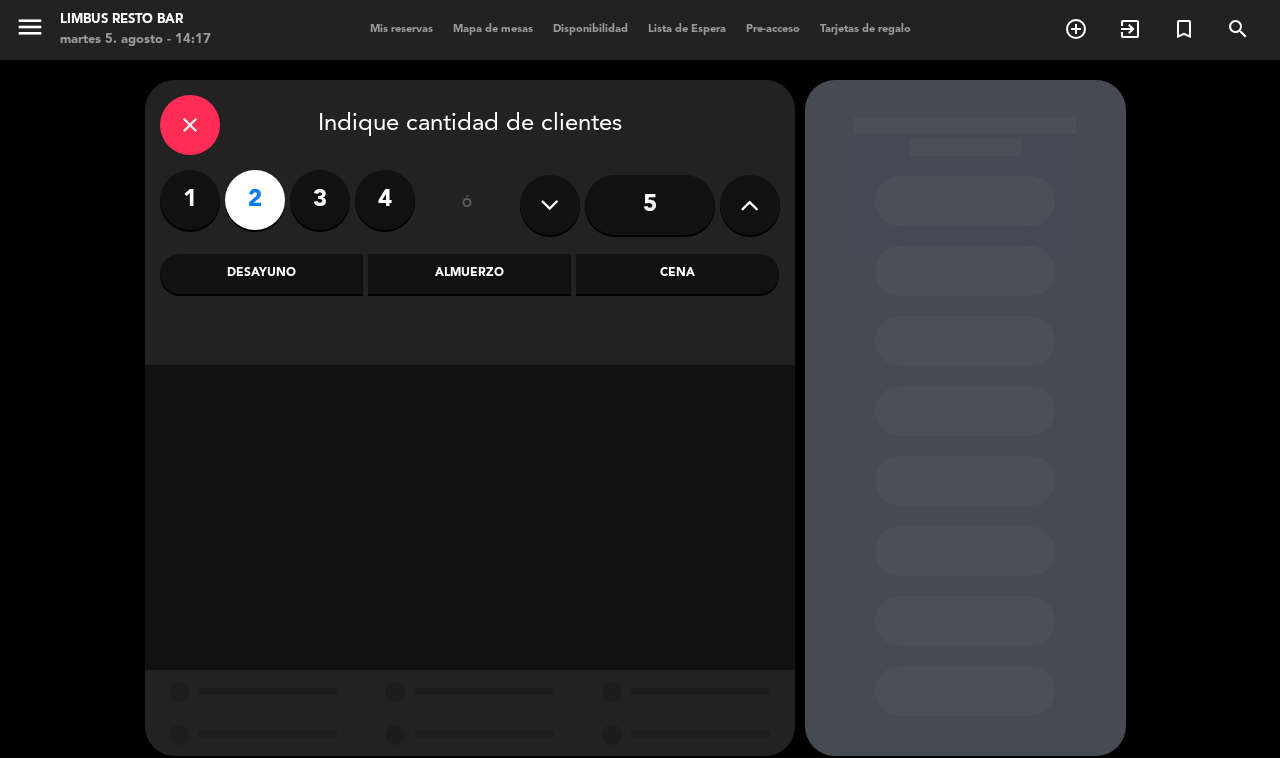 click on "Almuerzo" at bounding box center [469, 274] 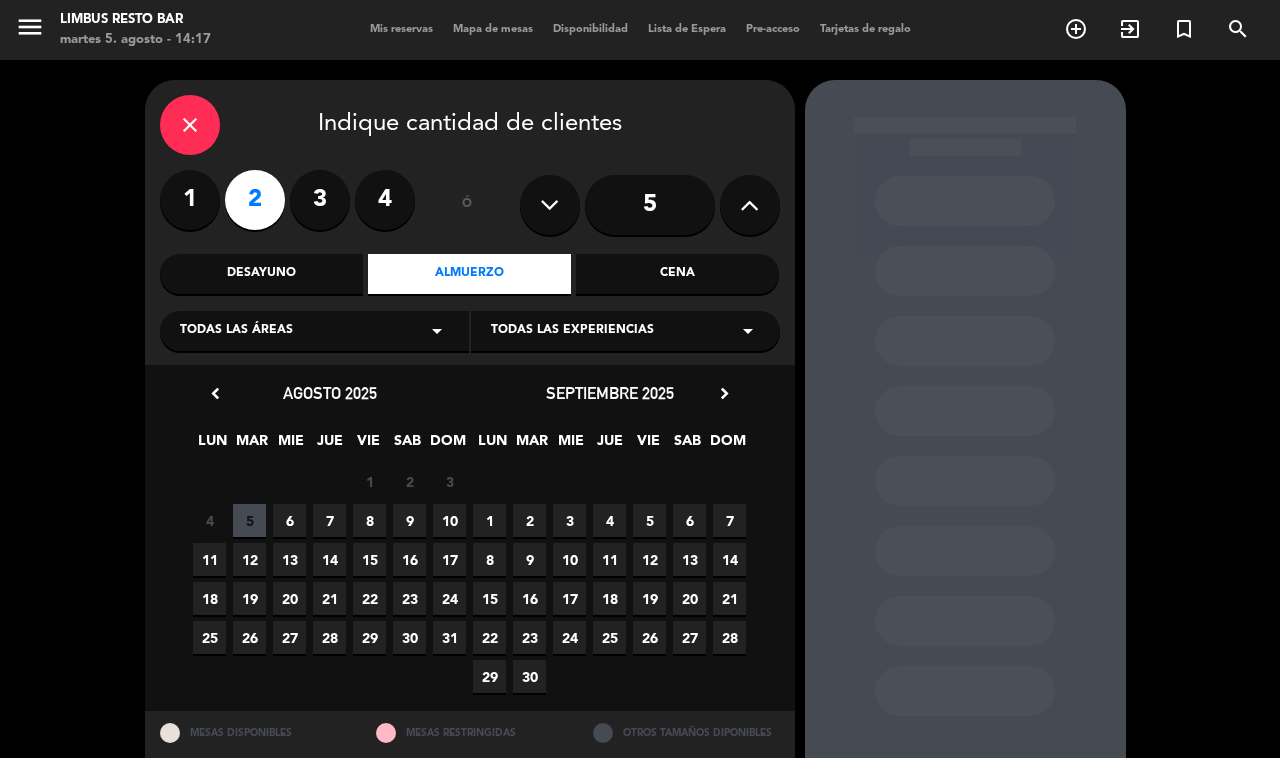 click on "5" at bounding box center (249, 520) 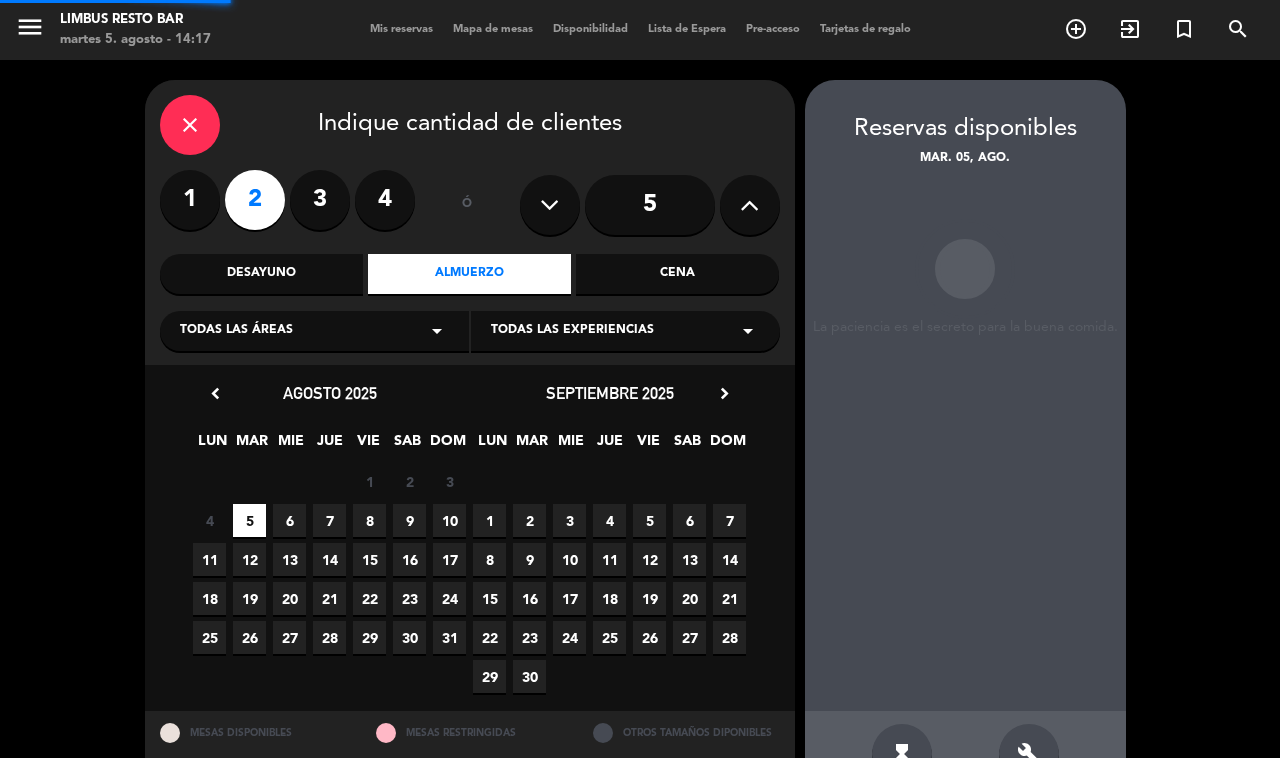 scroll, scrollTop: 55, scrollLeft: 0, axis: vertical 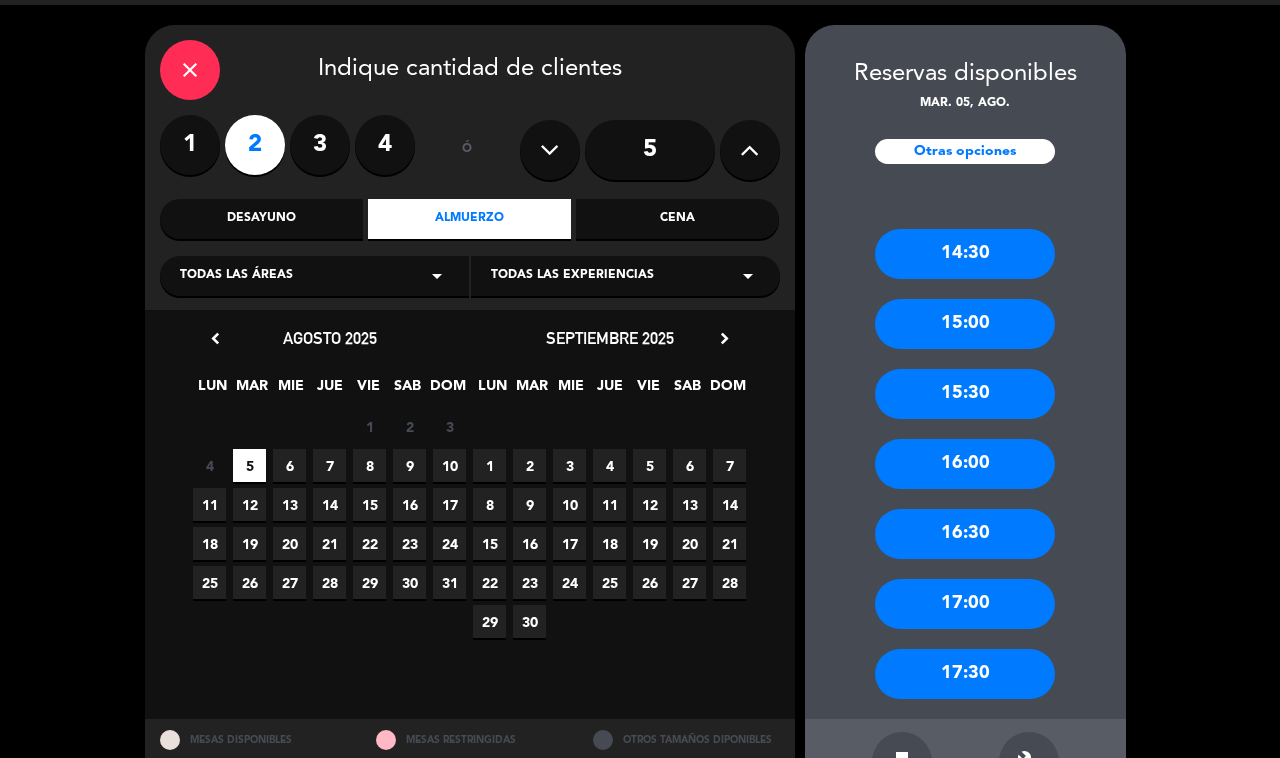 click on "14:30" at bounding box center (965, 254) 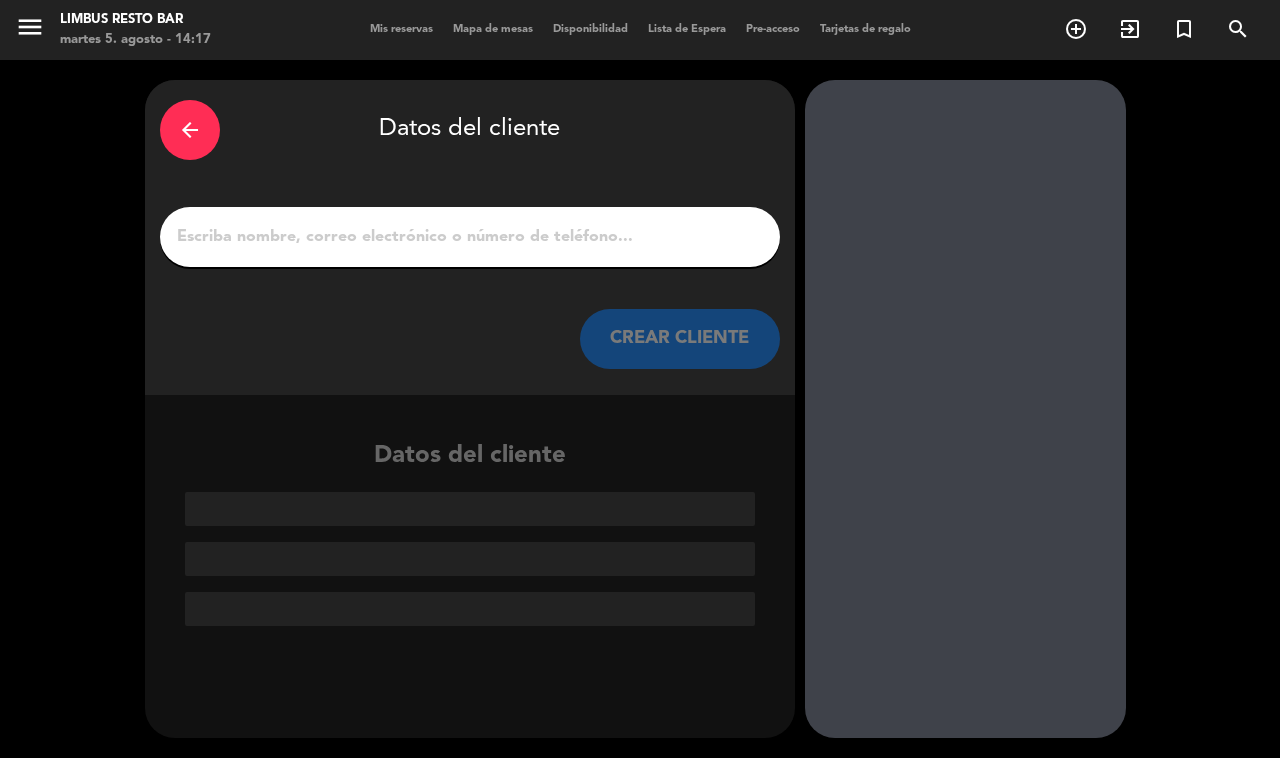 scroll, scrollTop: 0, scrollLeft: 0, axis: both 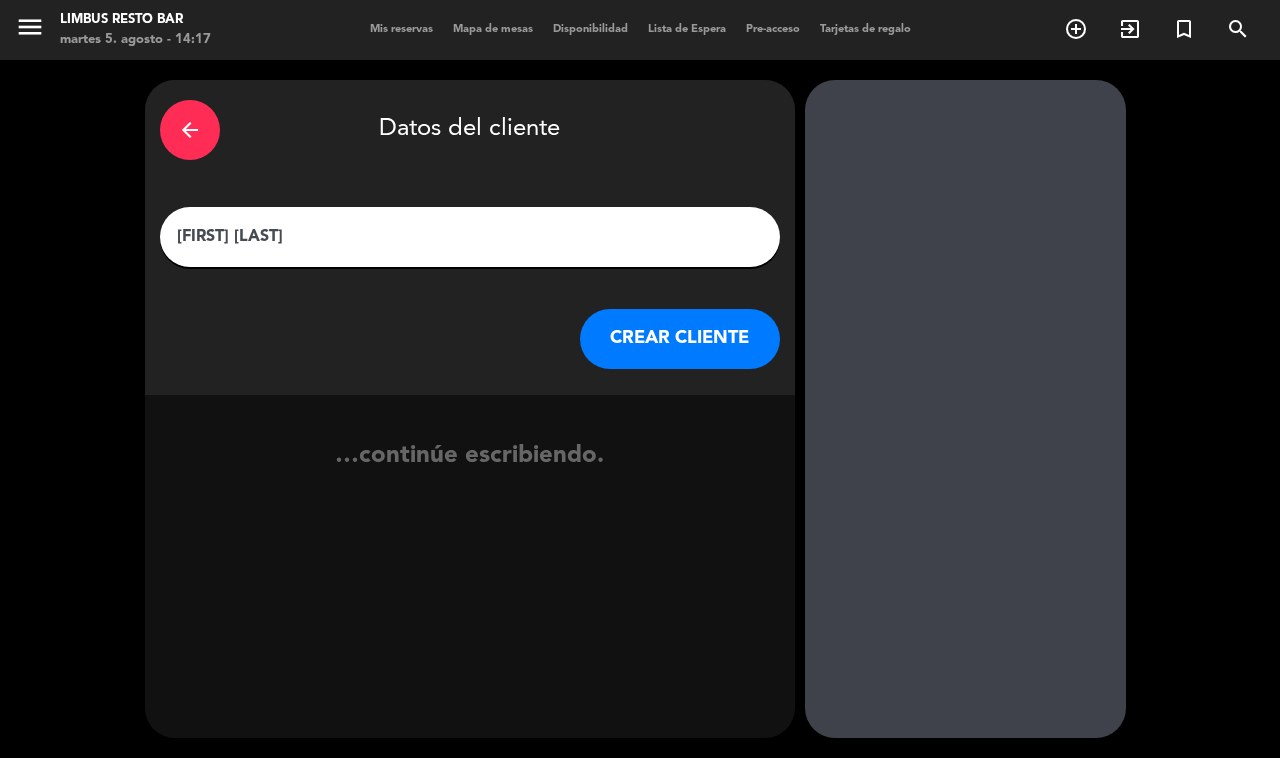 type on "[FIRST] [LAST]" 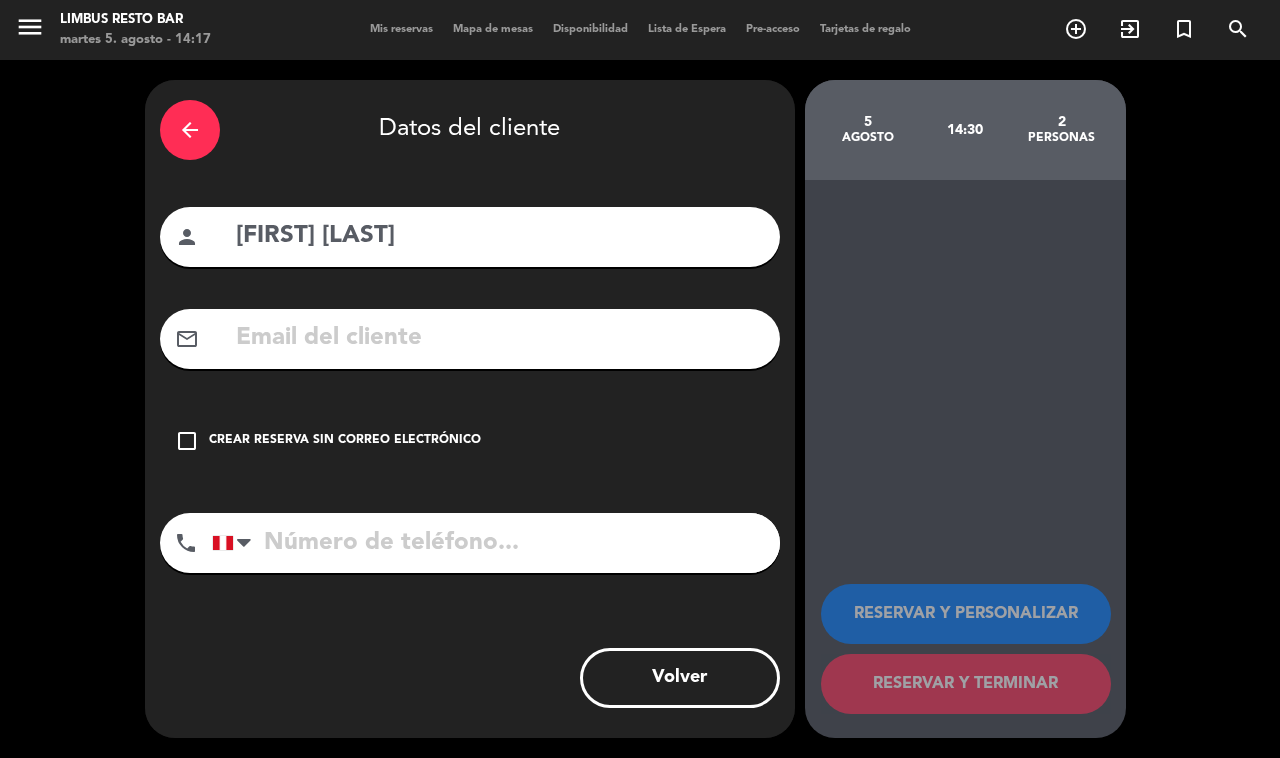 click on "check_box_outline_blank" at bounding box center [187, 441] 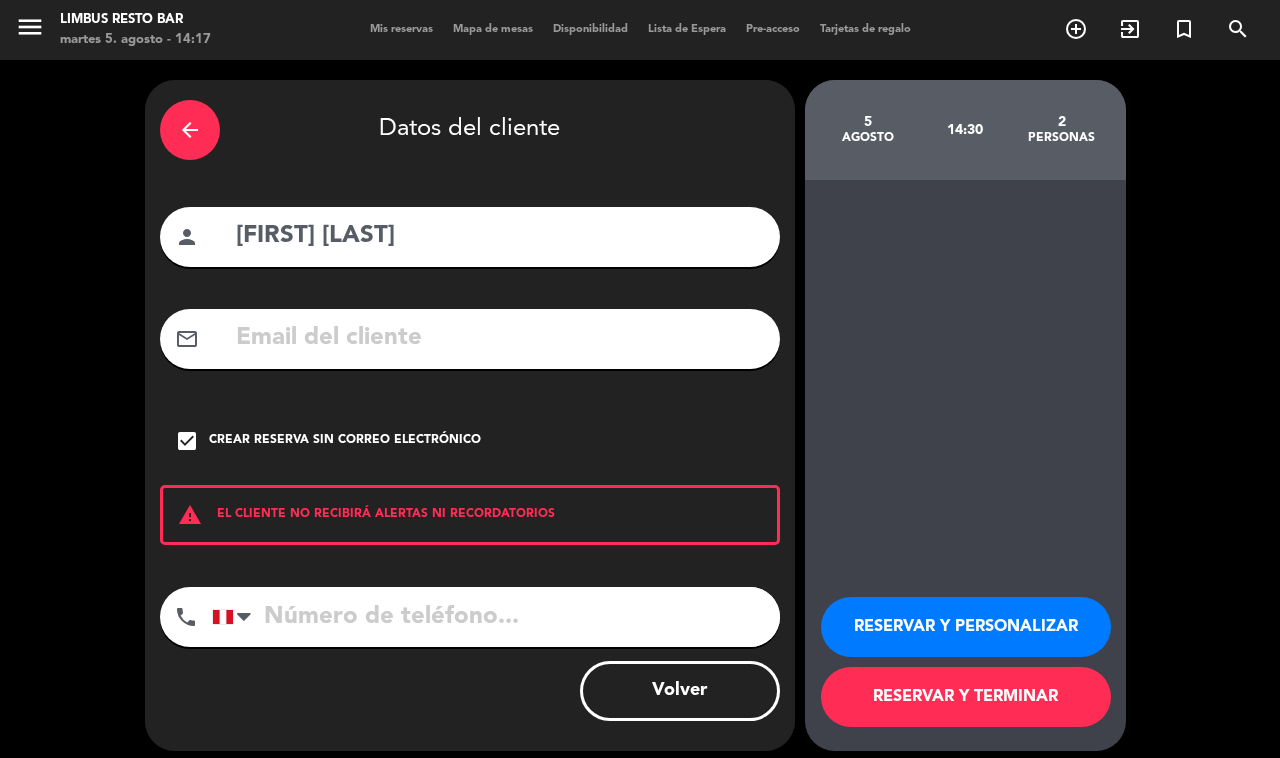 click at bounding box center (496, 617) 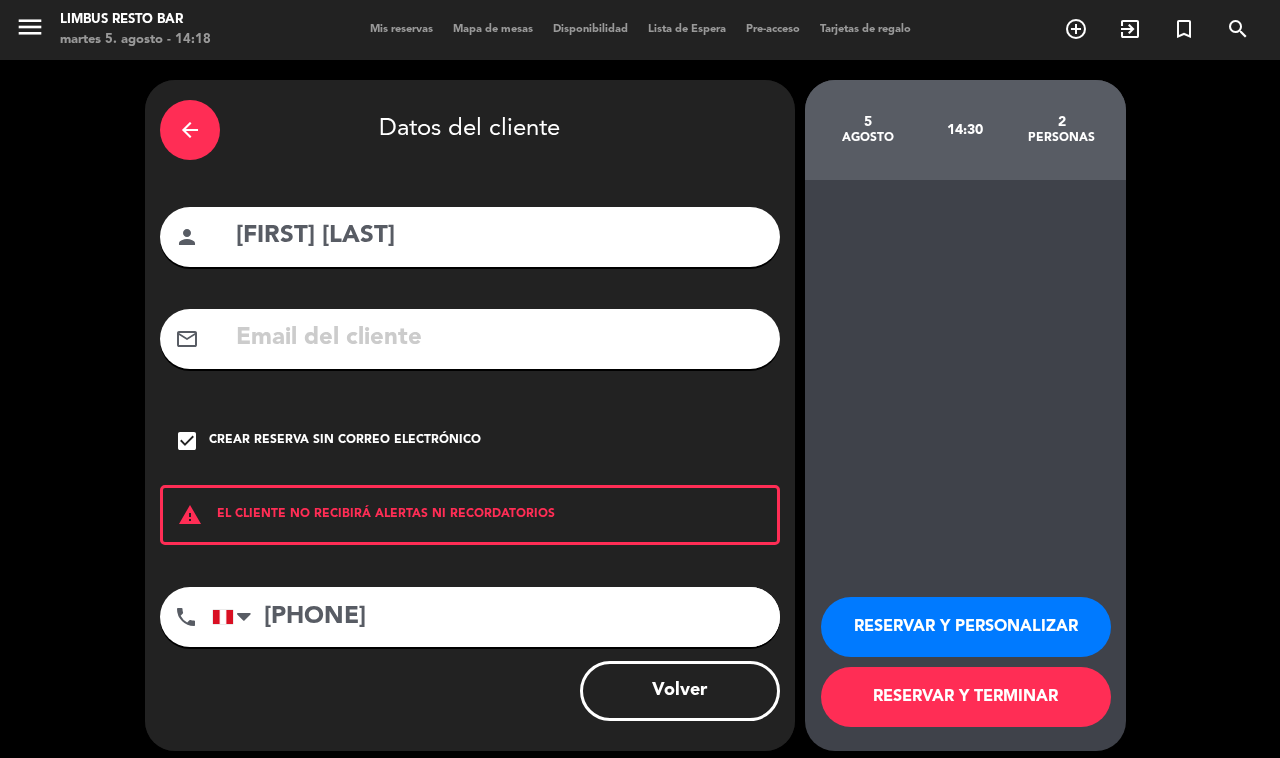 type on "[PHONE]" 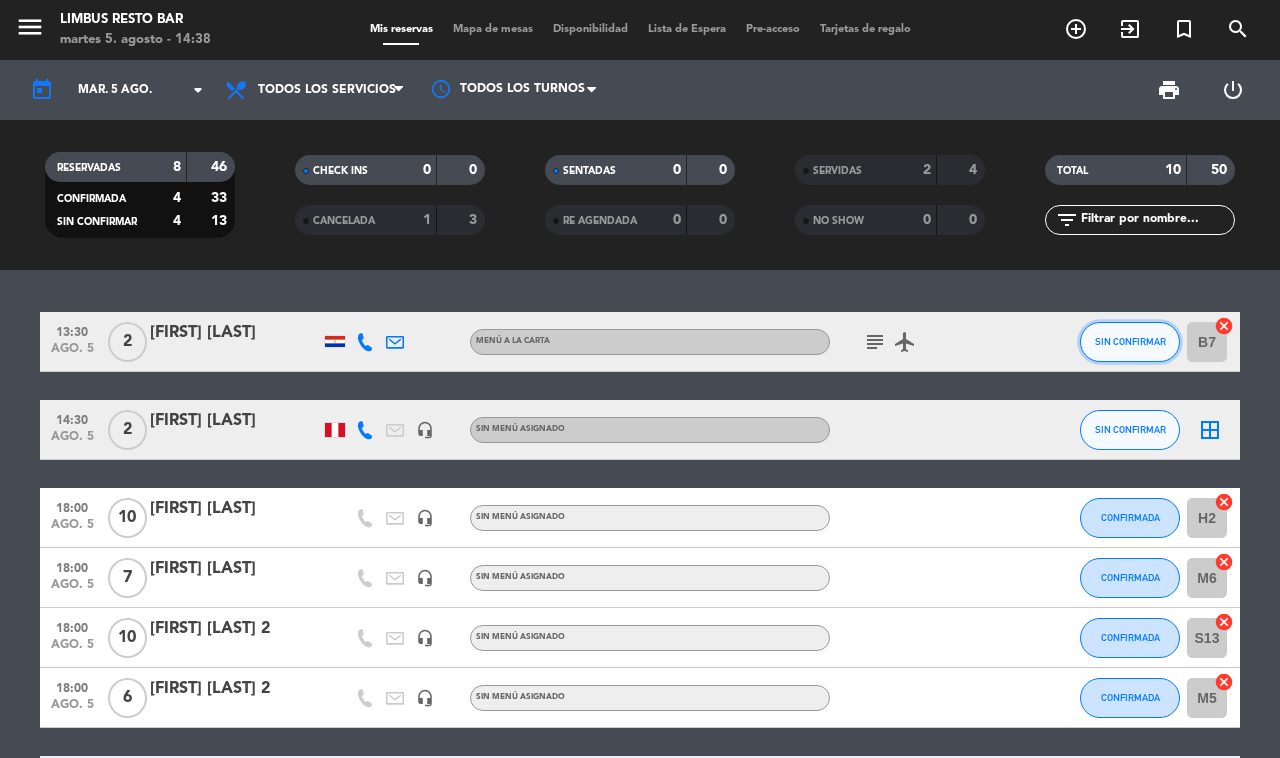 click on "SIN CONFIRMAR" 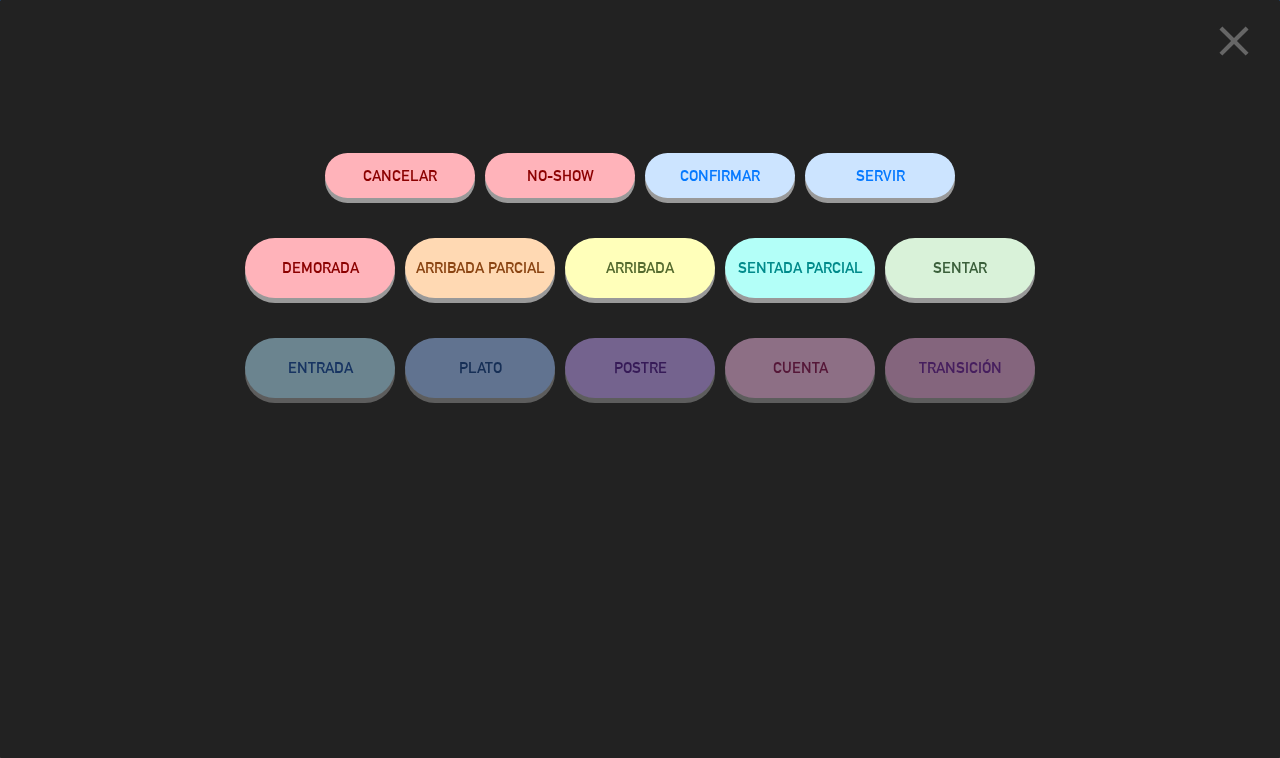 click on "SERVIR" 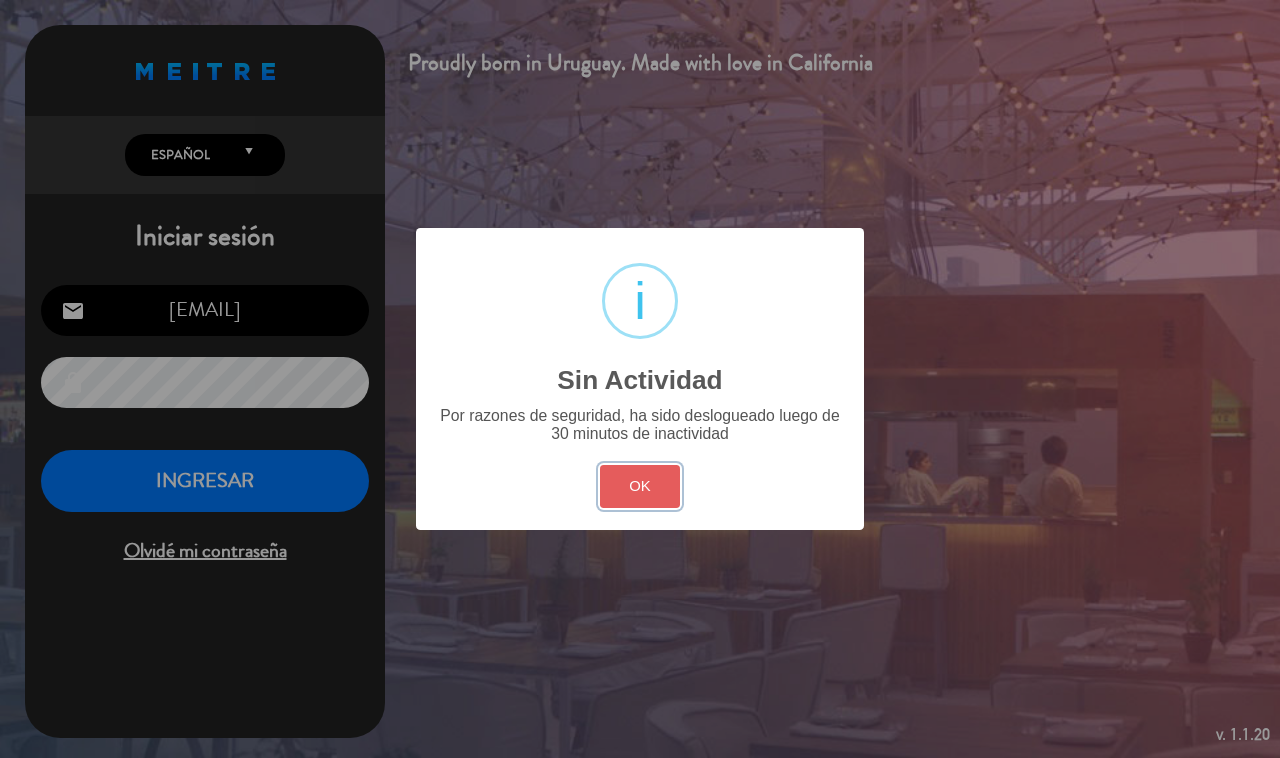 click on "OK" at bounding box center [640, 486] 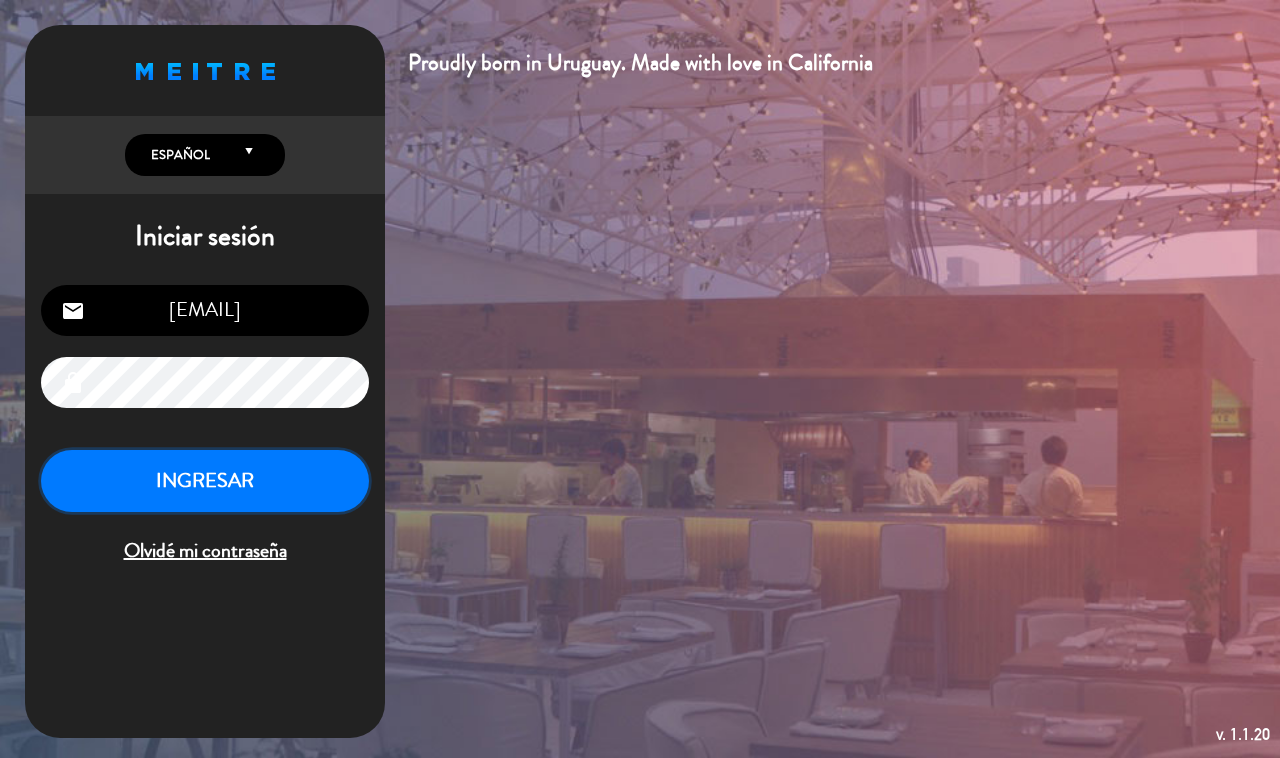 click on "INGRESAR" at bounding box center [205, 481] 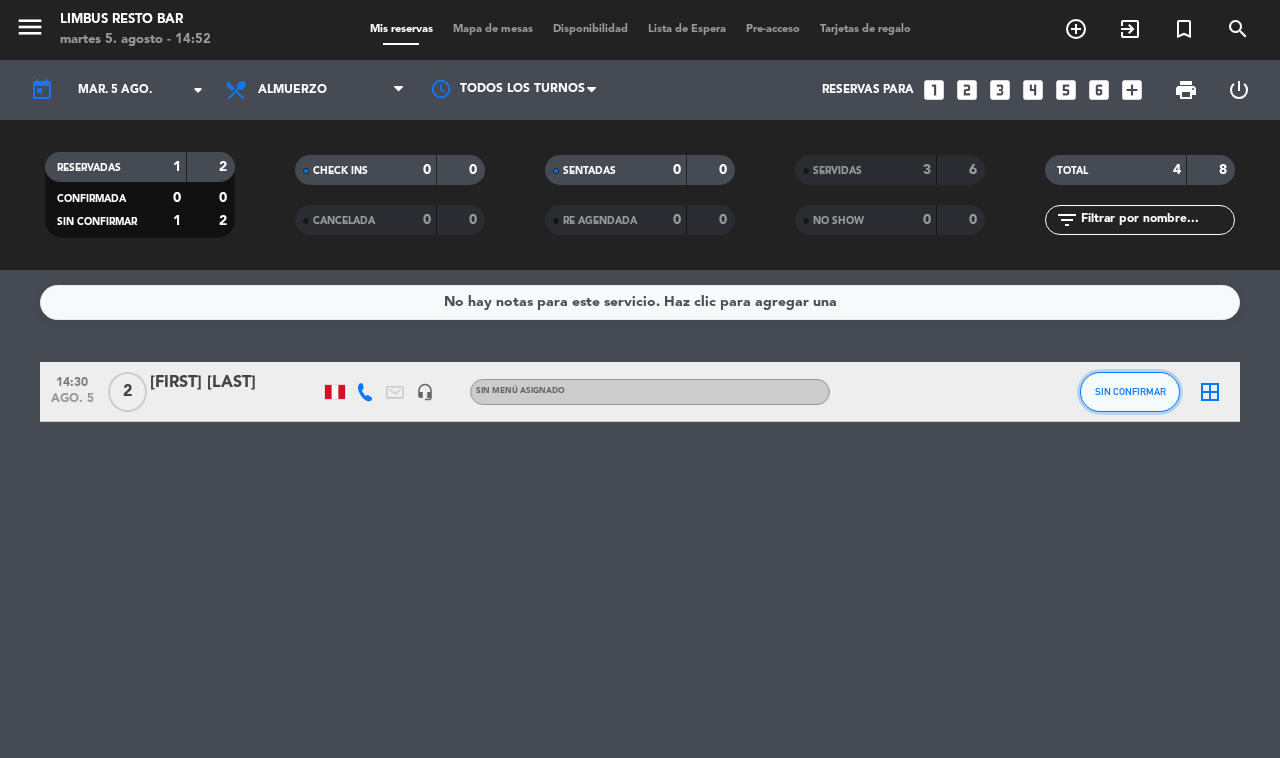 click on "SIN CONFIRMAR" 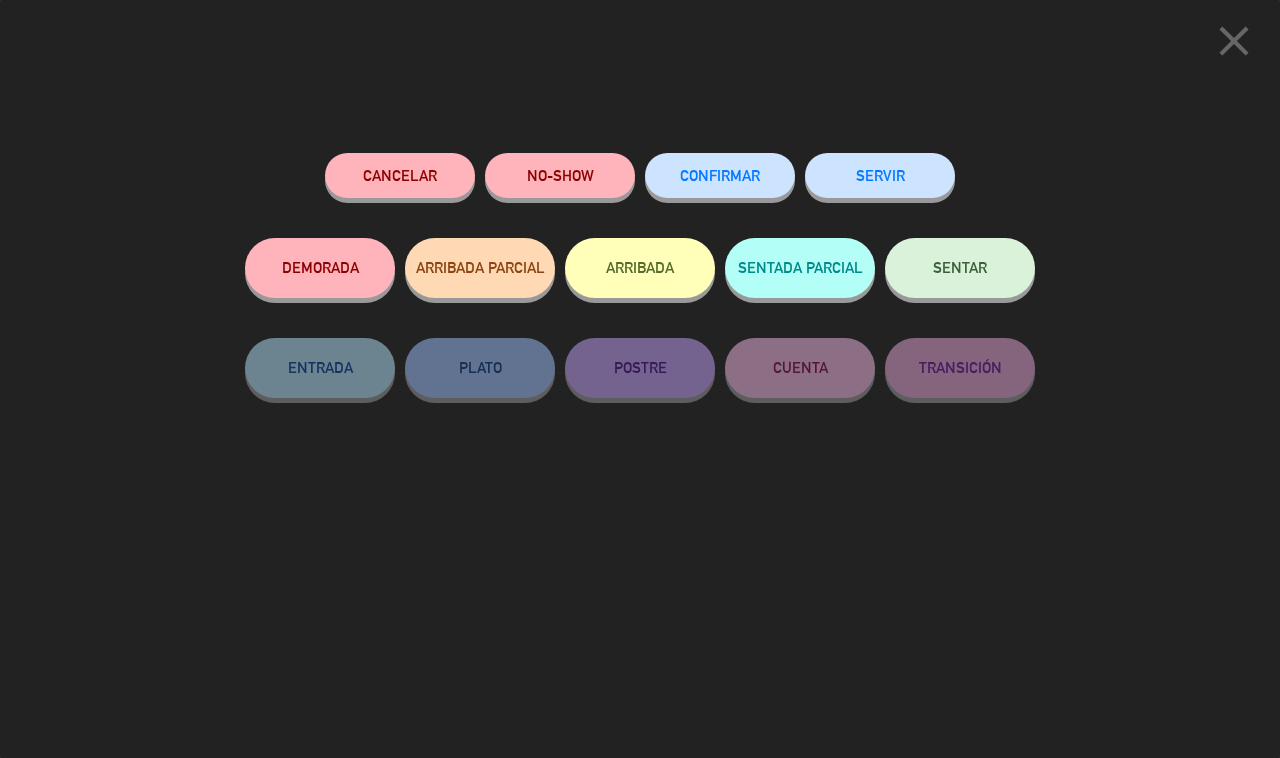 click on "SERVIR" 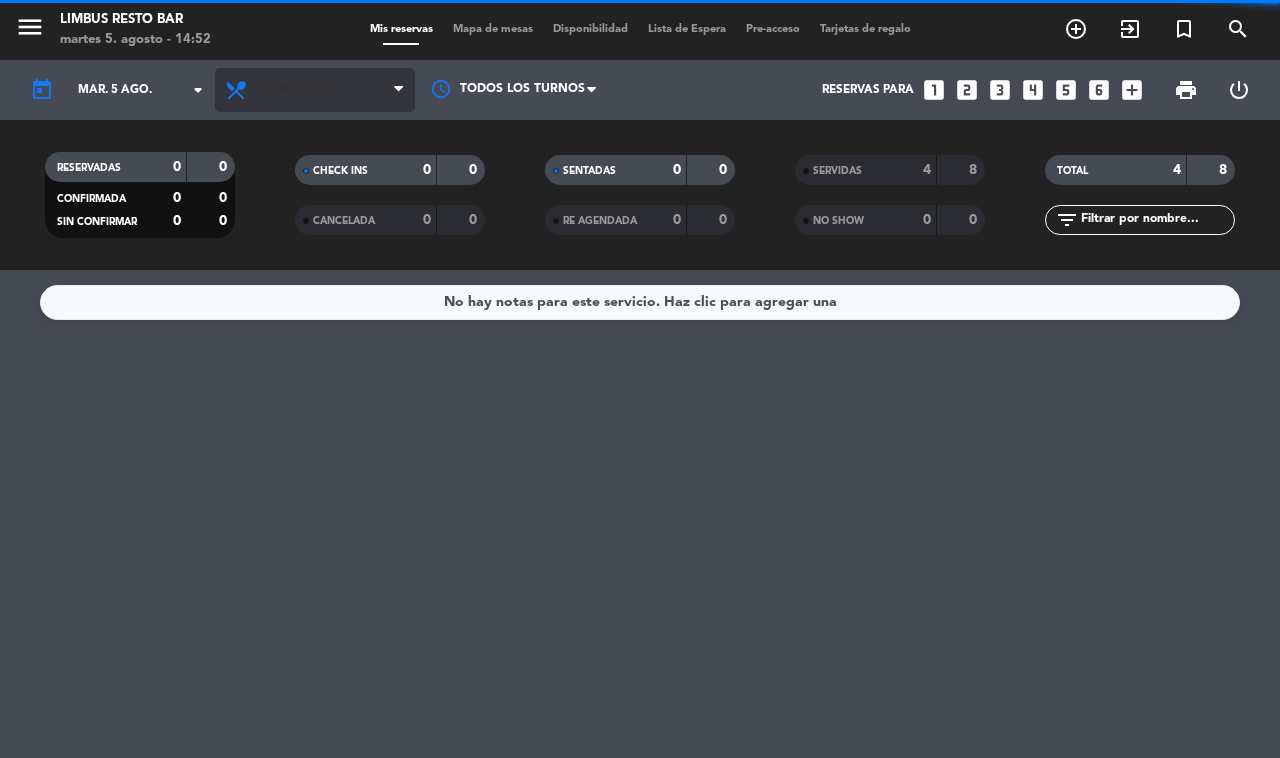 click on "Almuerzo" at bounding box center (292, 90) 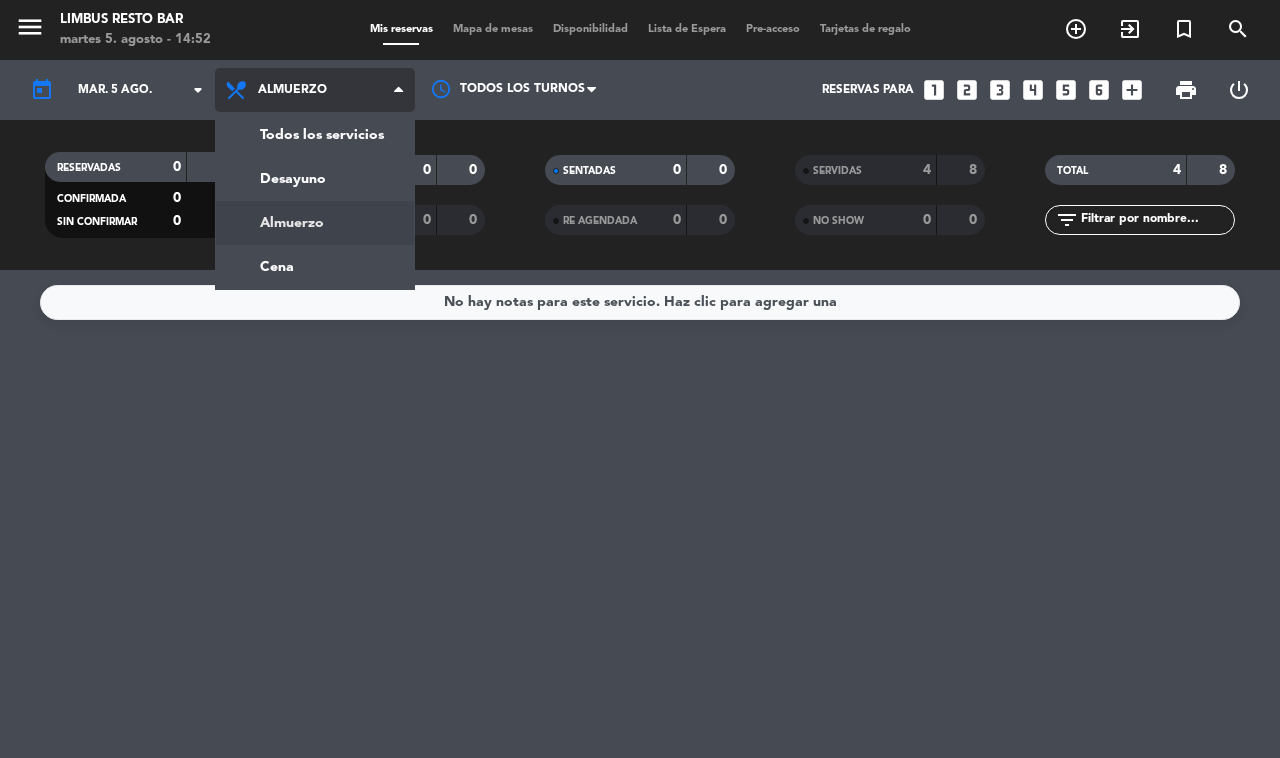 click on "menu Limbus Resto Bar martes 5. agosto - 14:52 Mis reservas Mapa de mesas Disponibilidad Lista de Espera Pre-acceso Tarjetas de regalo add_circle_outline exit_to_app turned_in_not search today mar. 5 ago. arrow_drop_down Todos los servicios Desayuno Almuerzo Cena Almuerzo Todos los servicios Desayuno Almuerzo Cena Todos los turnos Reservas para looks_one looks_two looks_3 looks_4 looks_5 looks_6 add_box print power_settings_new RESERVADAS 0 0 CONFIRMADA 0 0 SIN CONFIRMAR 0 0 CHECK INS 0 0 CANCELADA 0 0 SENTADAS 0 0 RE AGENDADA 0 0 SERVIDAS 4 8 NO SHOW 0 0 TOTAL 4 8 filter_list" 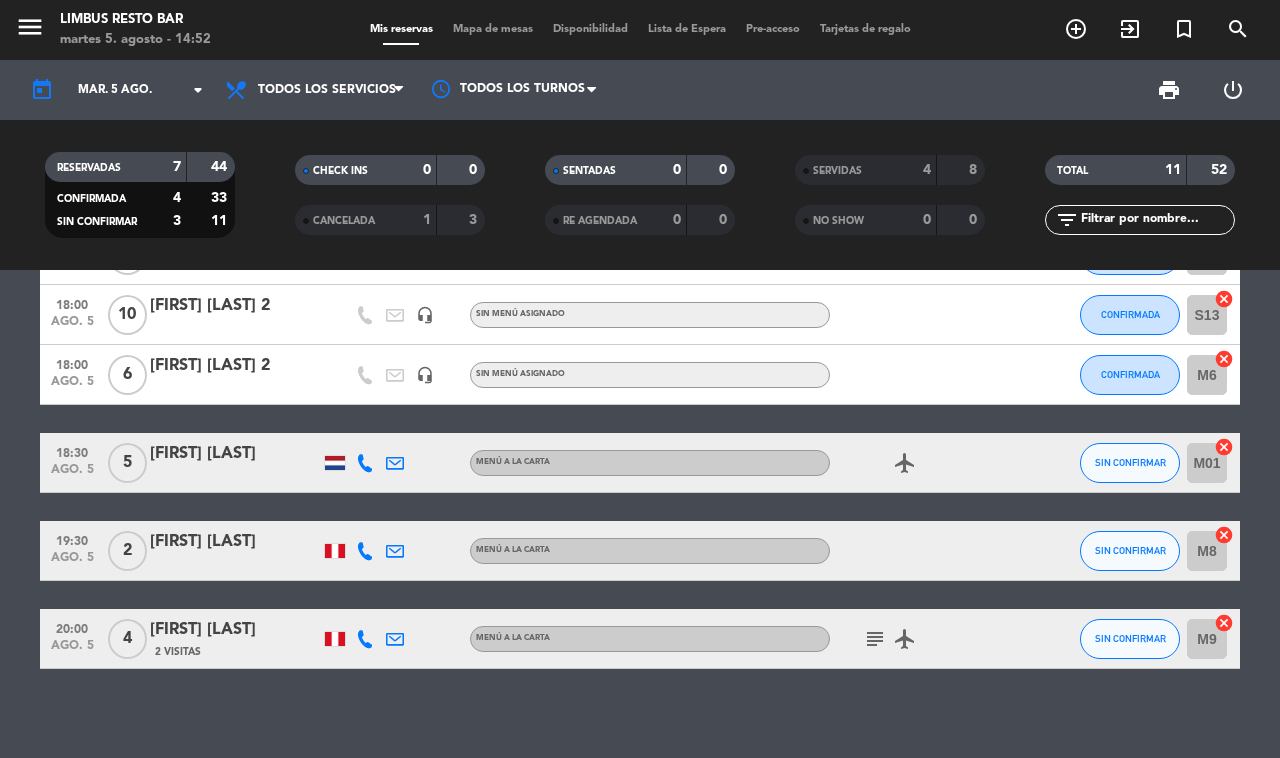 scroll, scrollTop: 150, scrollLeft: 0, axis: vertical 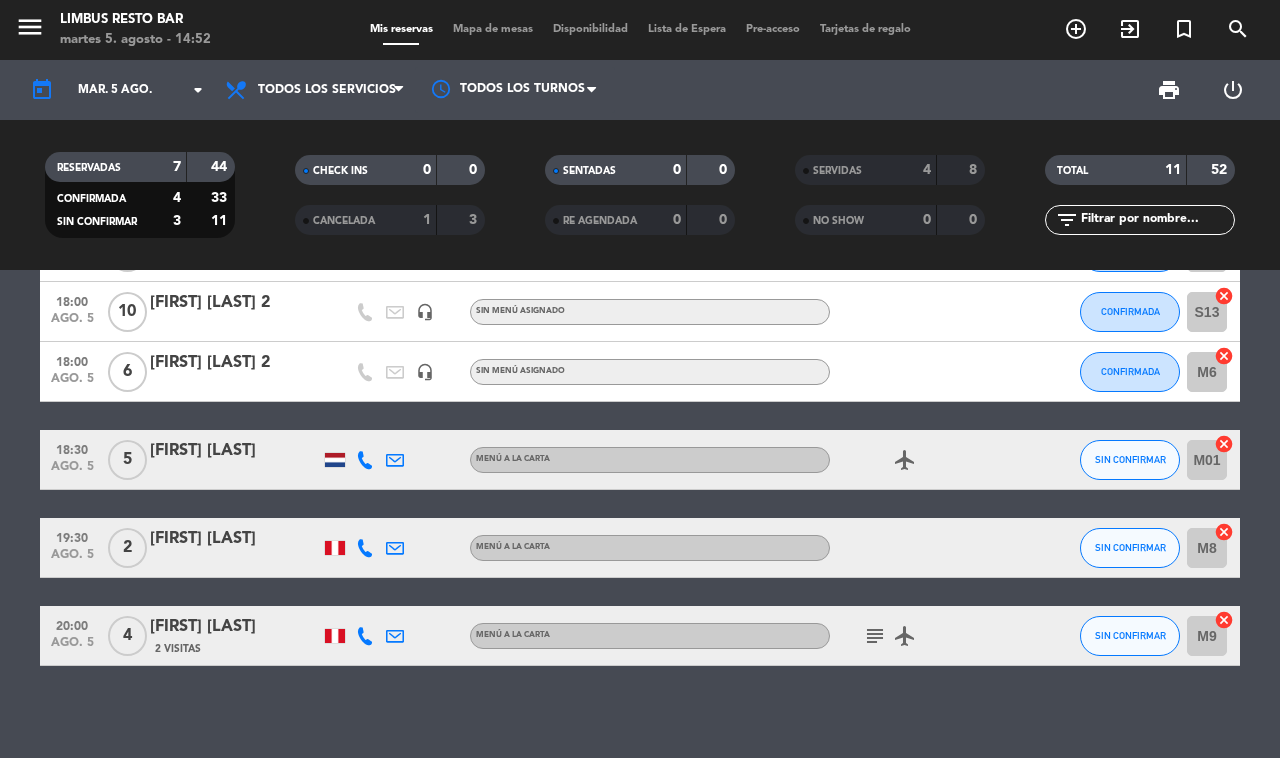 click 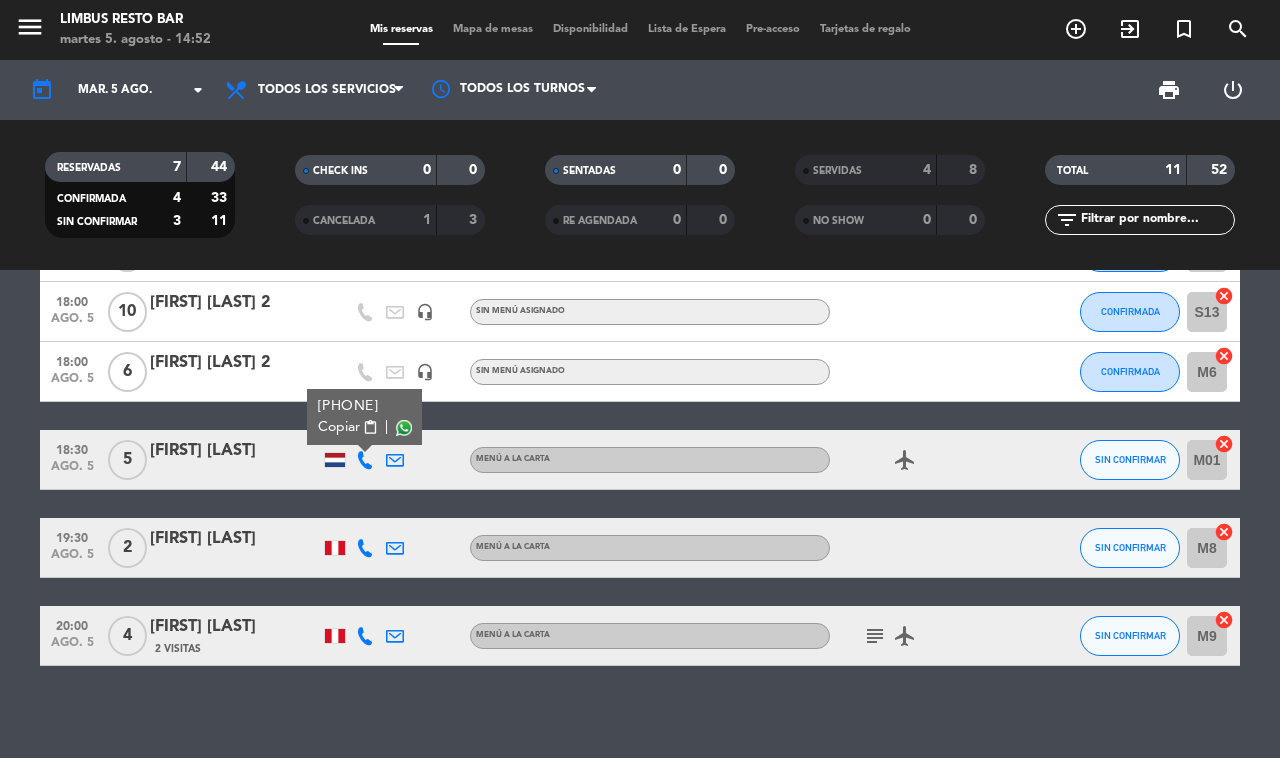 click 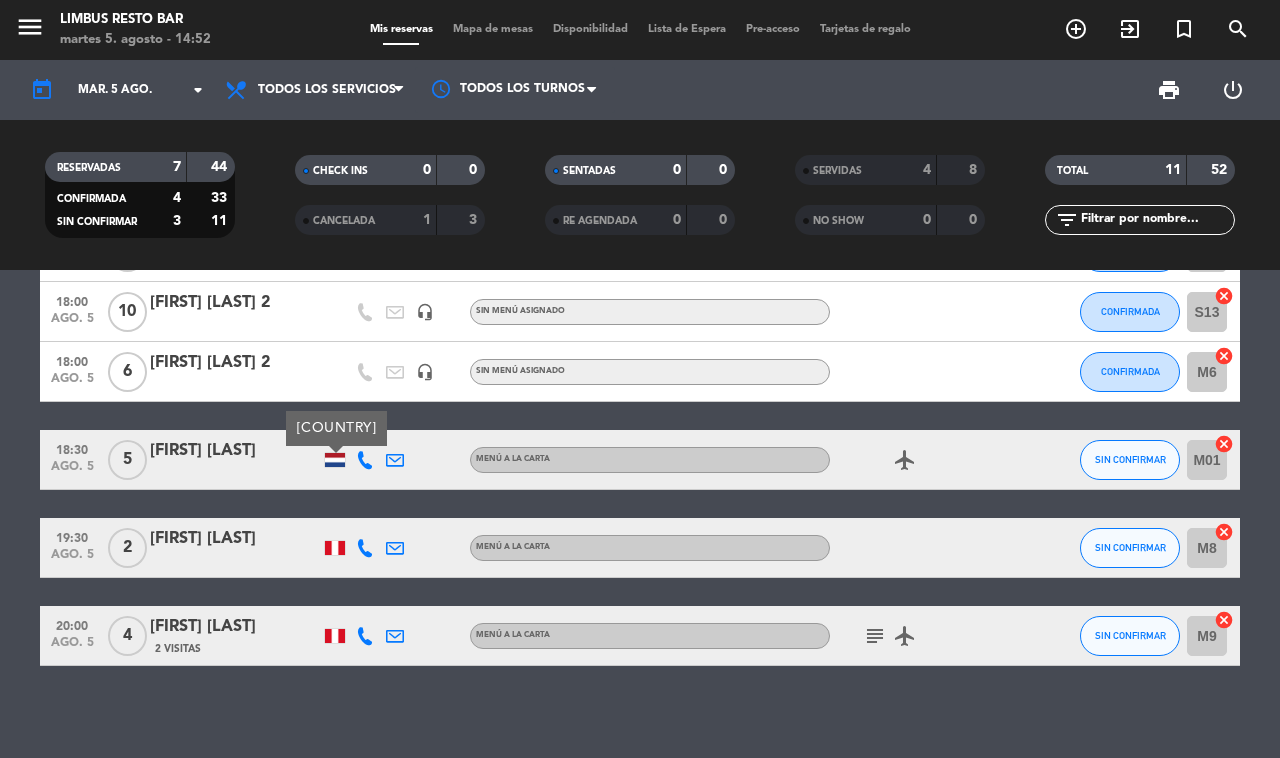 click 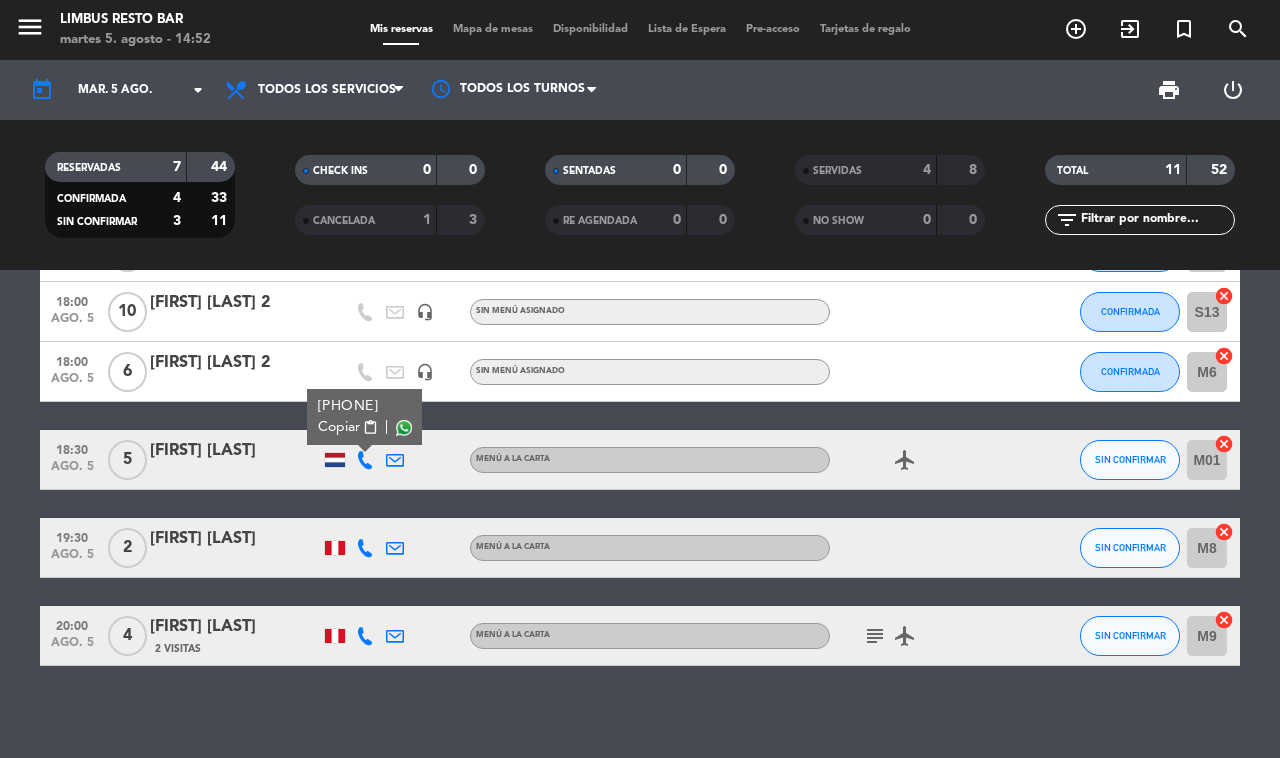 click at bounding box center (404, 428) 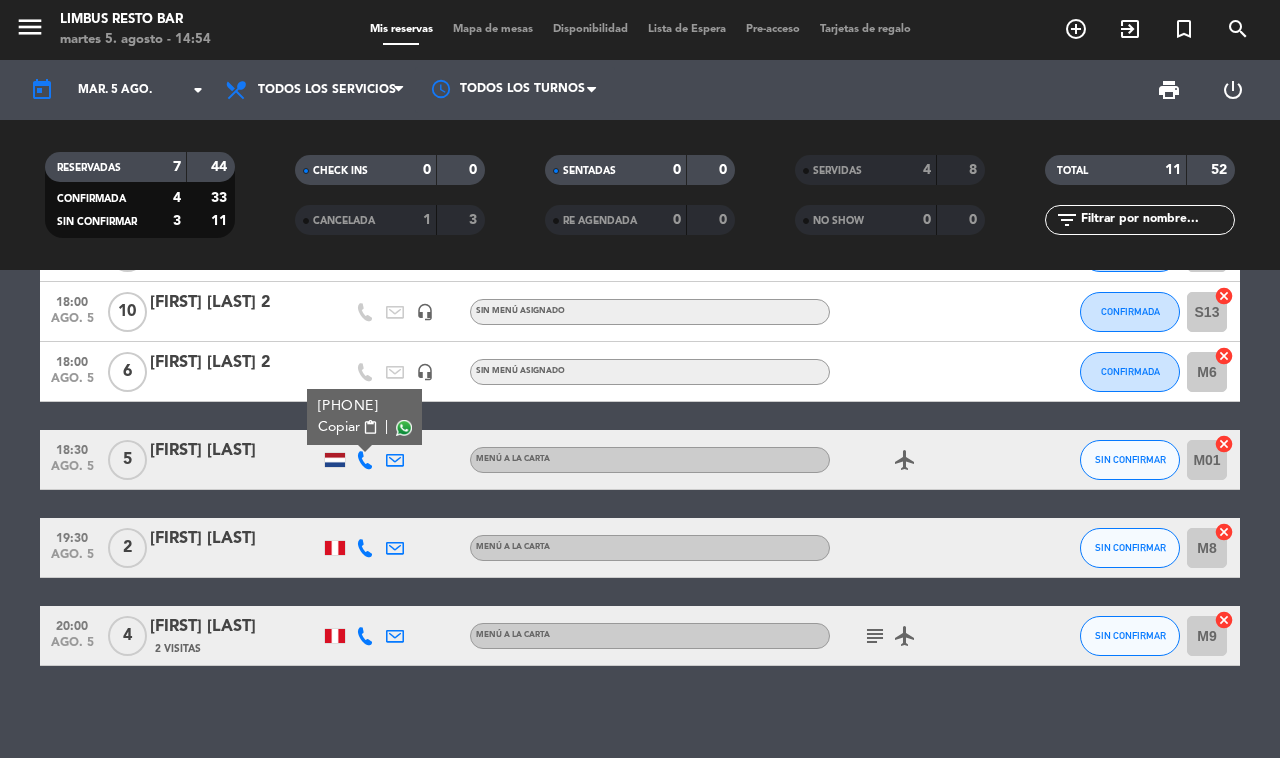 click 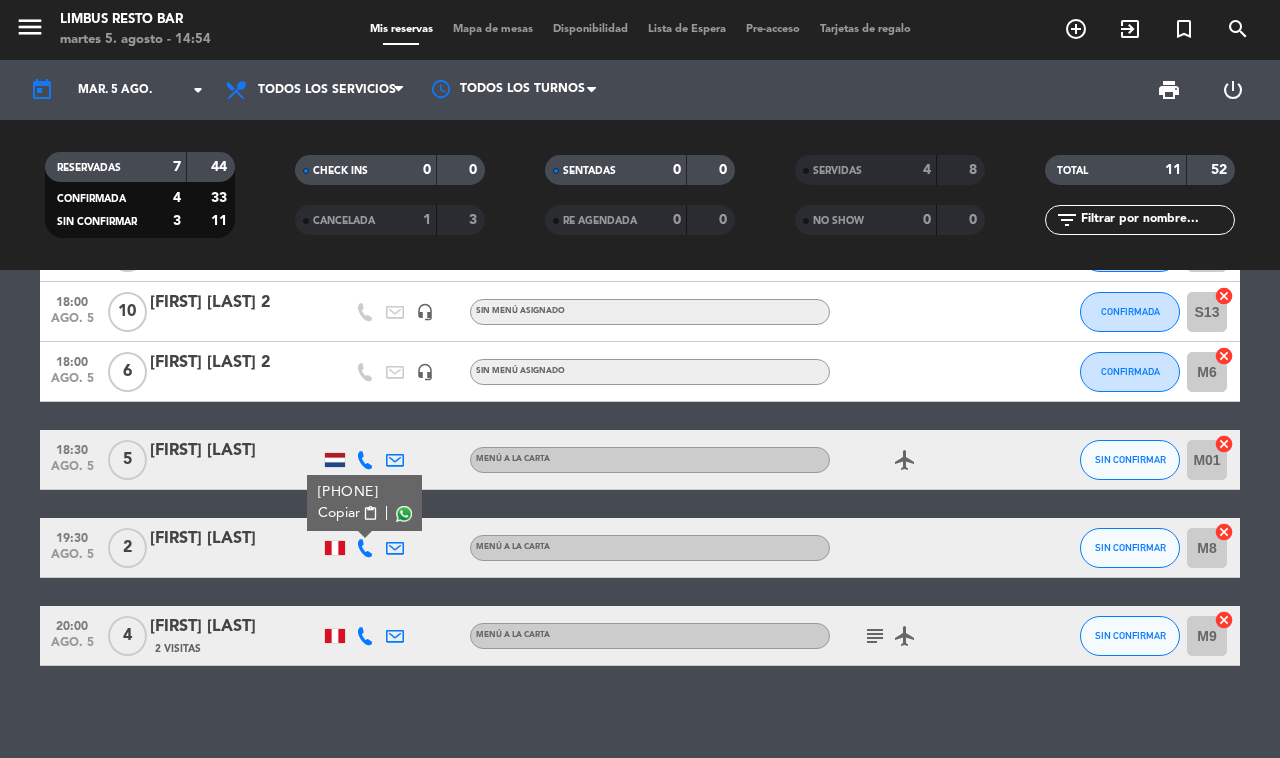 click at bounding box center [404, 514] 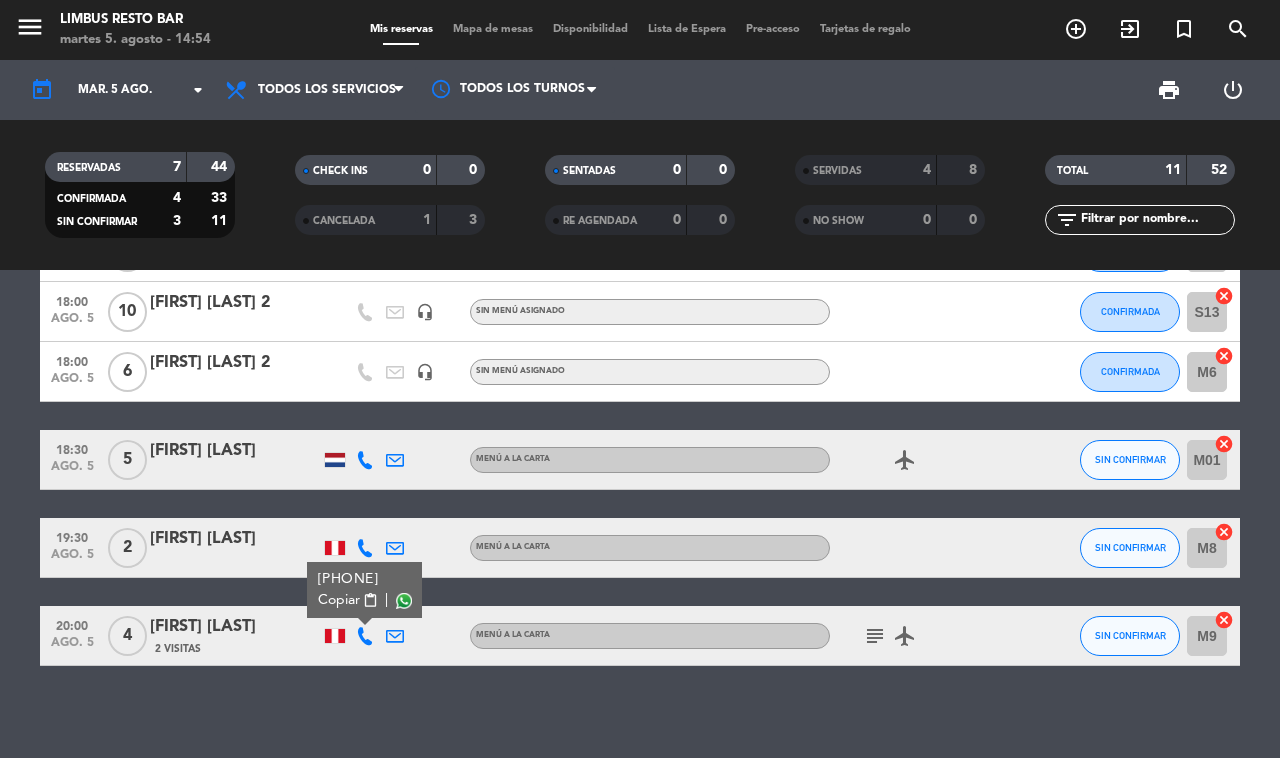 click at bounding box center [404, 601] 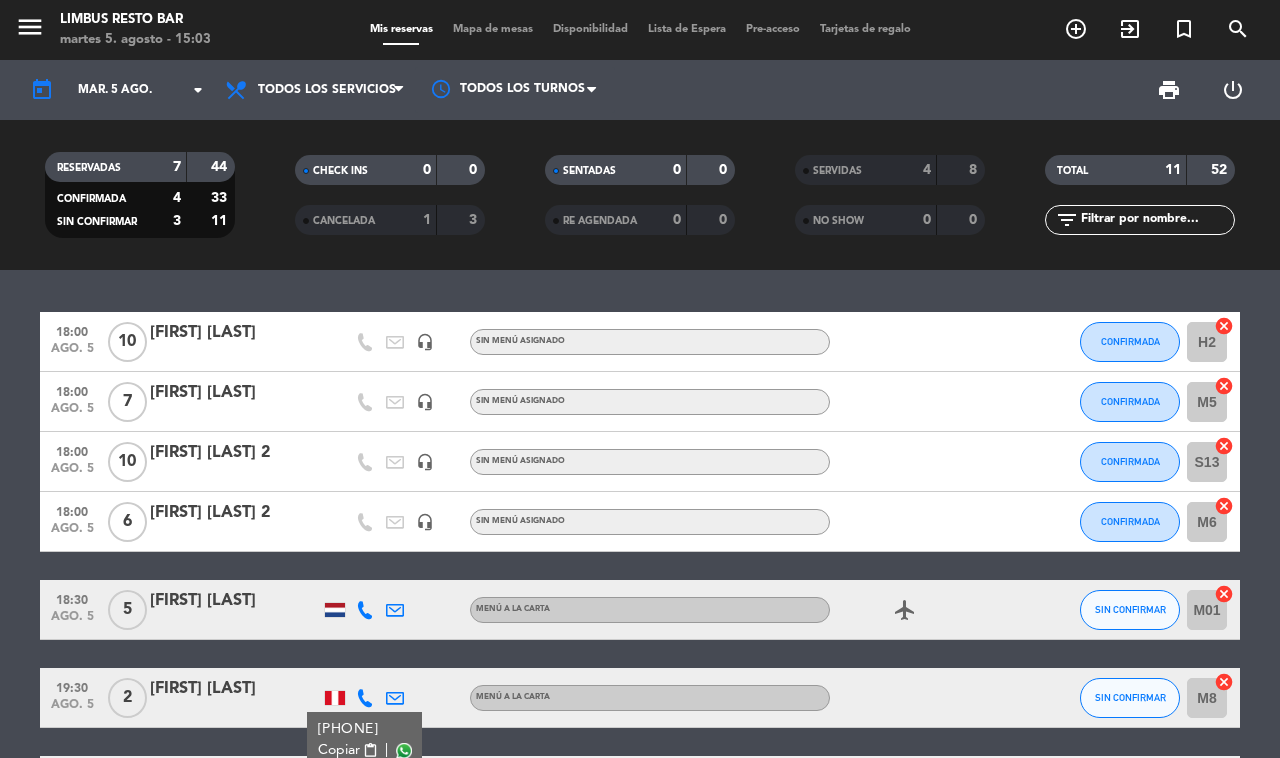 scroll, scrollTop: 150, scrollLeft: 0, axis: vertical 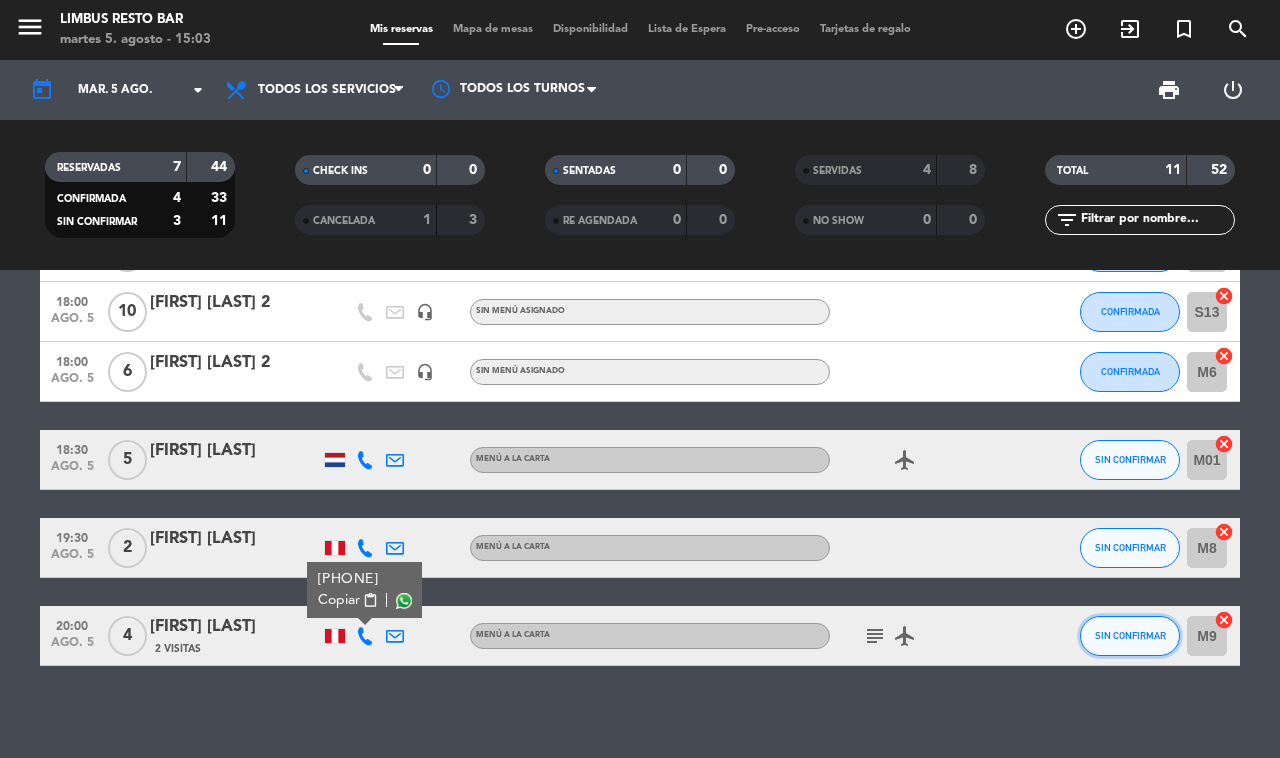click on "SIN CONFIRMAR" 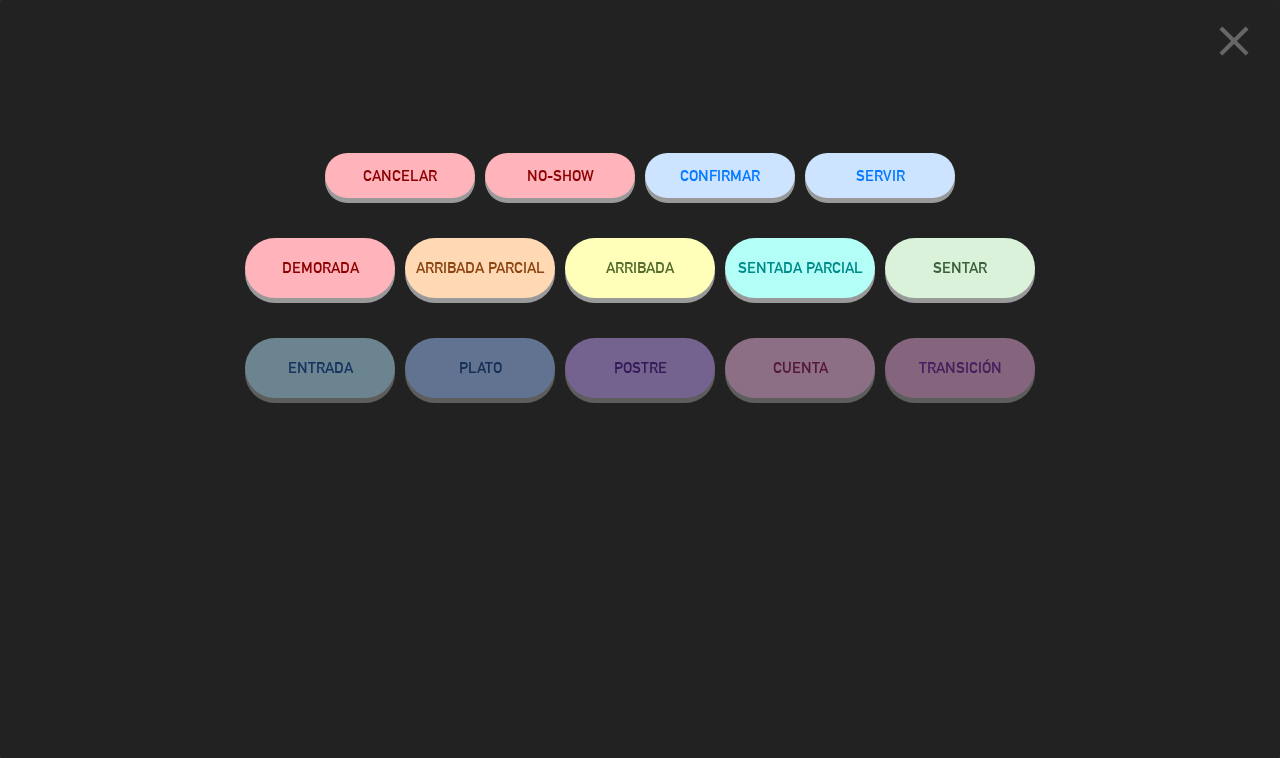 click on "CONFIRMAR" 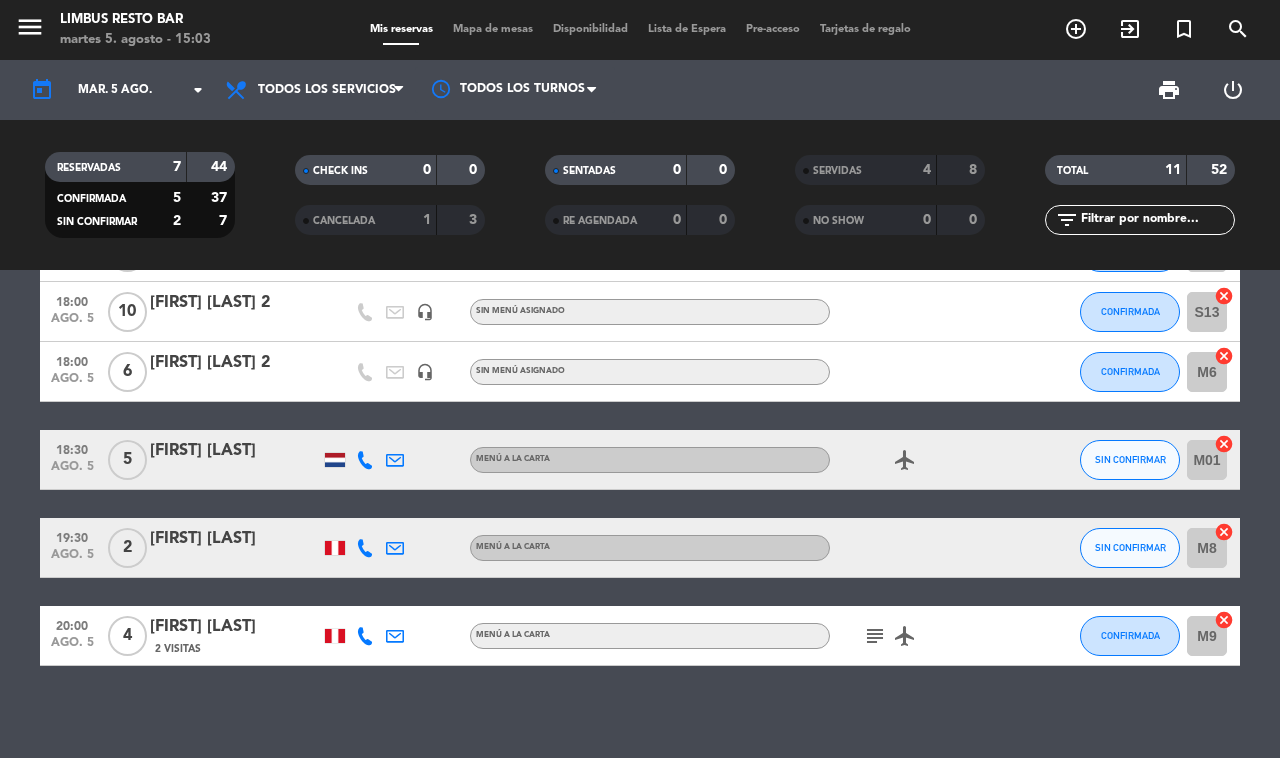 click on "[FIRST] [LAST]" 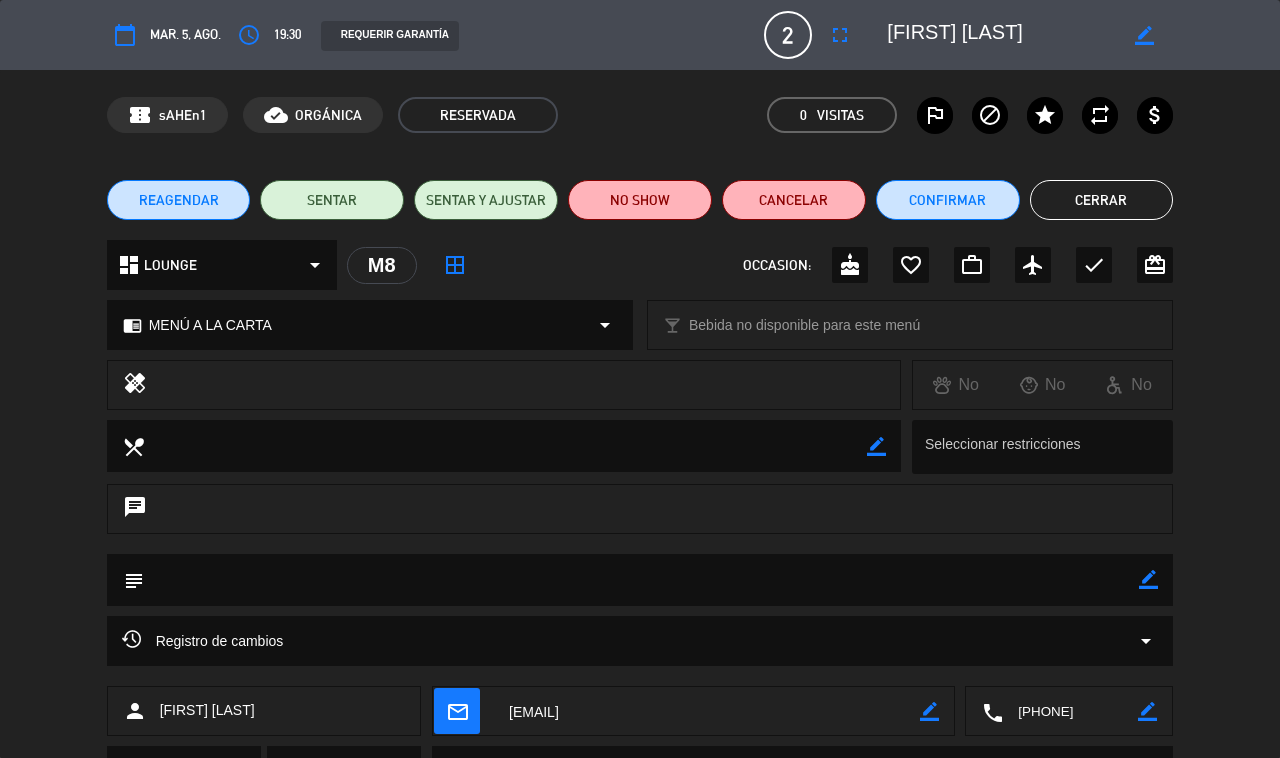 click on "border_color" 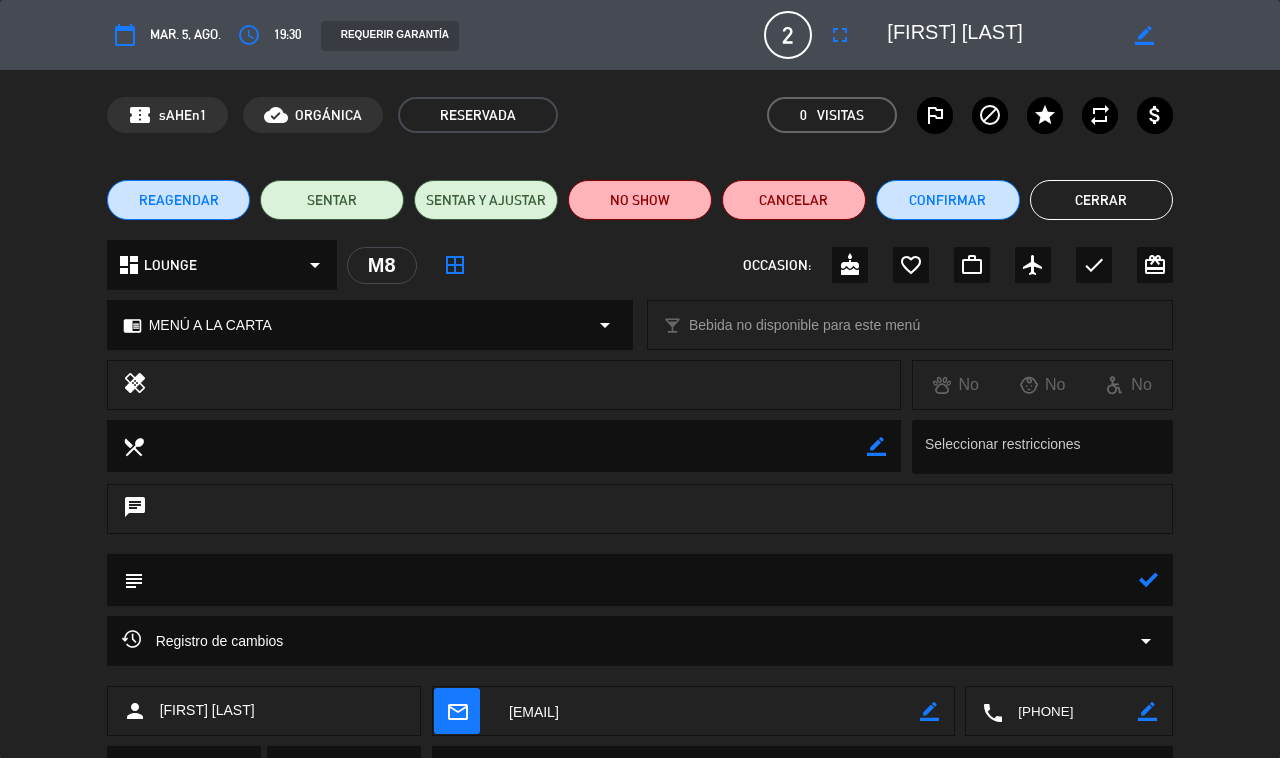 click 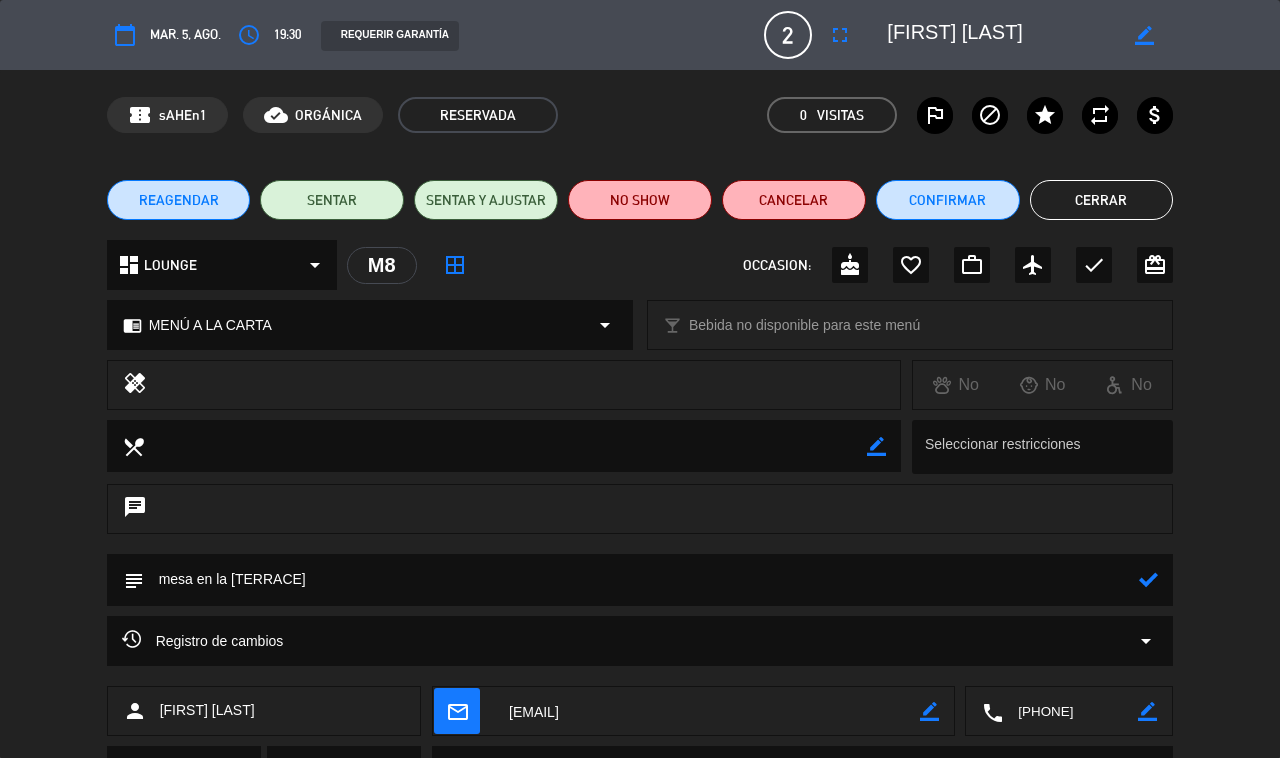 type on "mesa en la [TERRACE]" 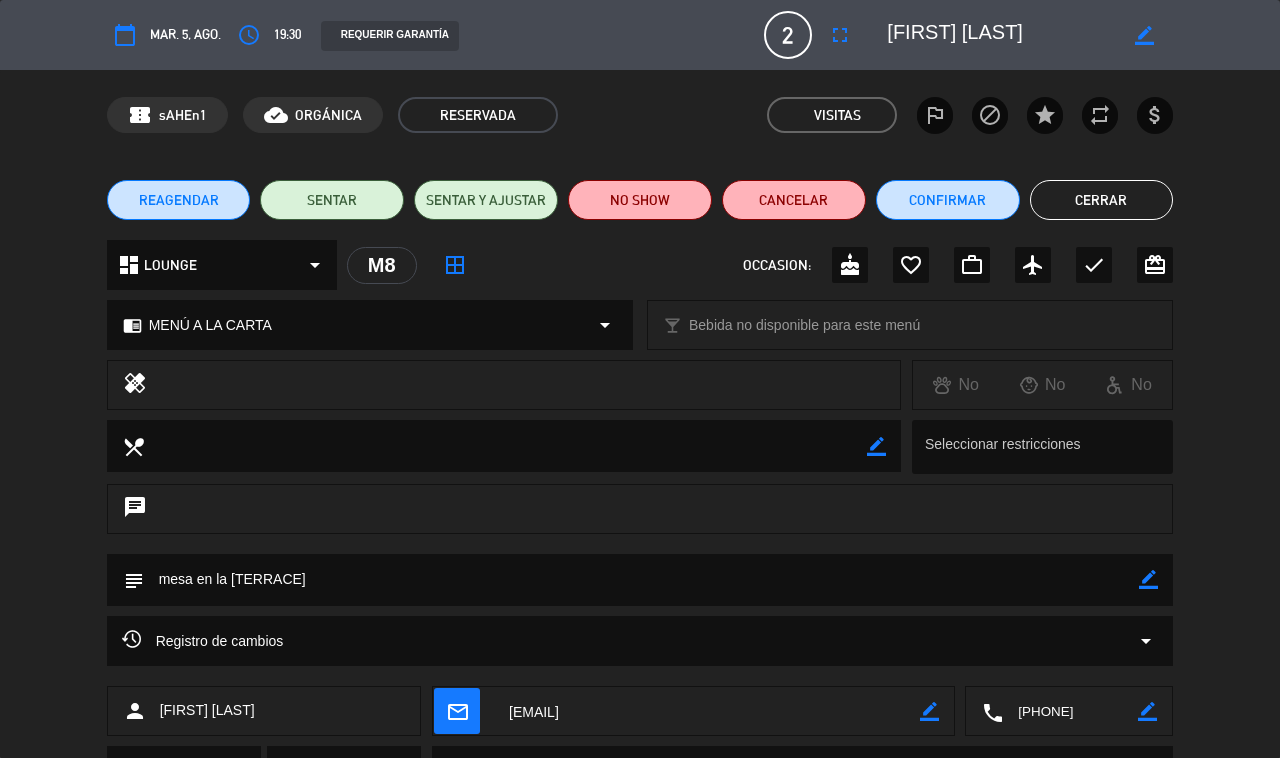 click on "Cerrar" 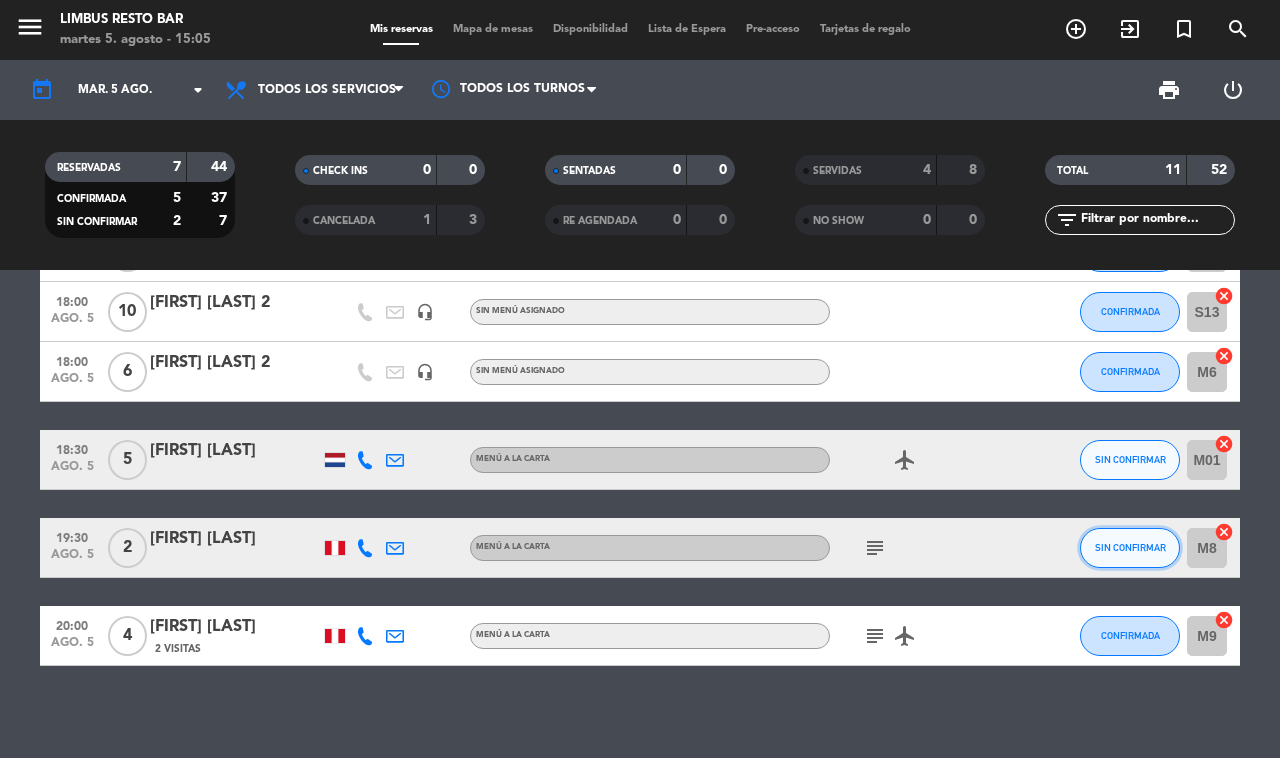 click on "SIN CONFIRMAR" 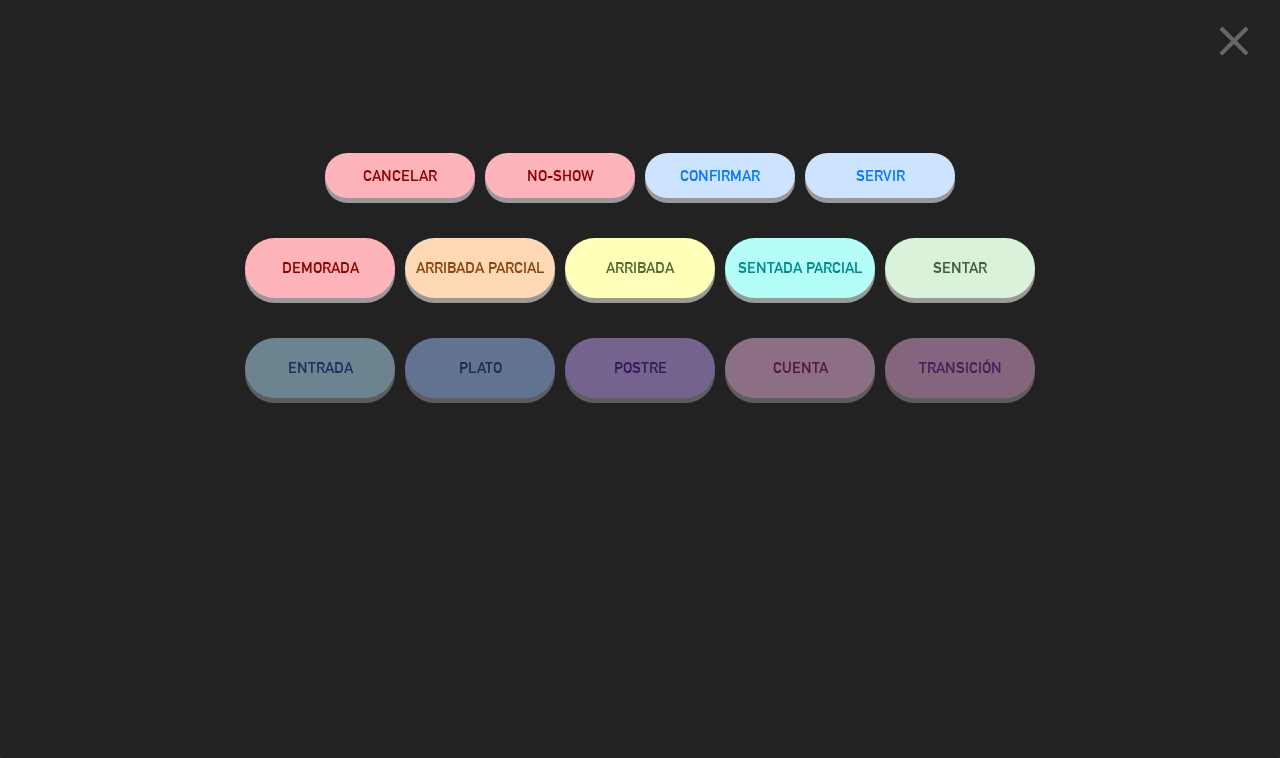 click on "CONFIRMAR" 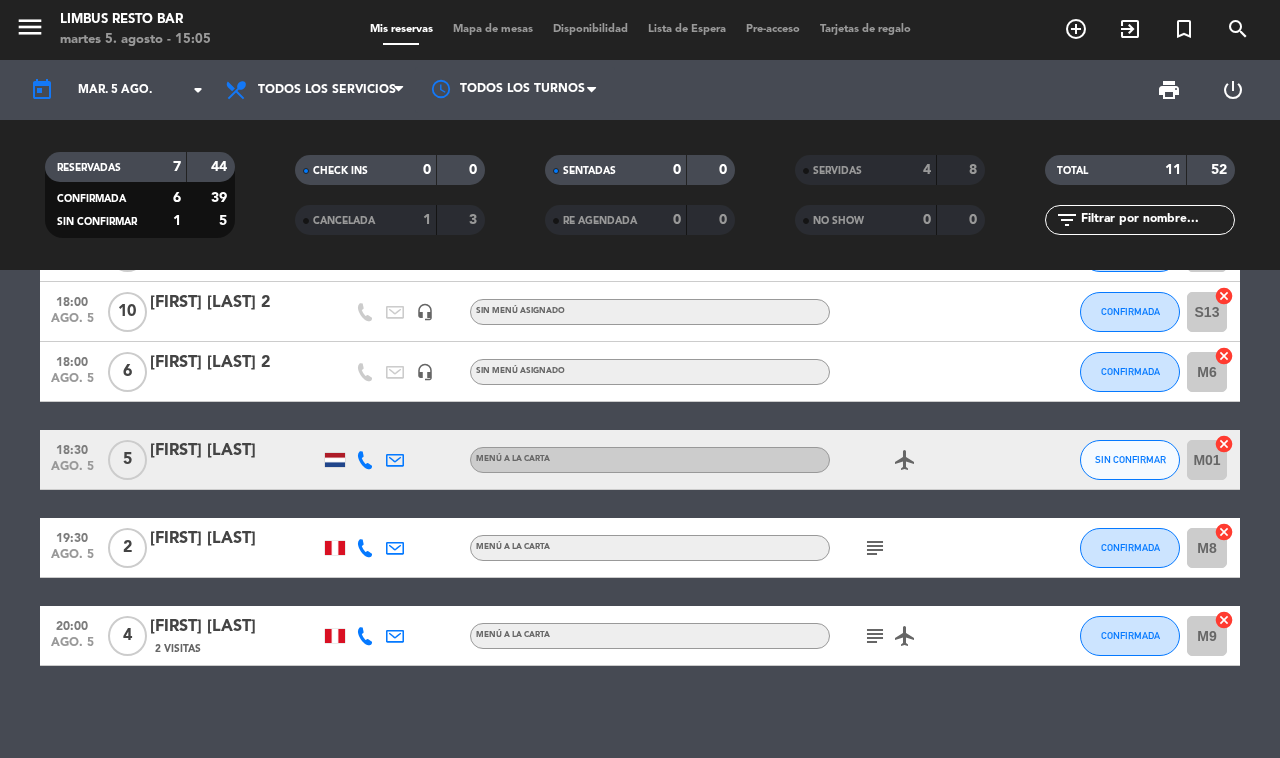 click on "18:00 ago. 5 10 [FIRST] [LAST] headset_mic Sin menú asignado CONFIRMADA H2 cancel 18:00 ago. 5 7 [FIRST] [LAST] headset_mic Sin menú asignado CONFIRMADA M5 cancel 18:00 ago. 5 10 [FIRST] [LAST] 2 headset_mic Sin menú asignado CONFIRMADA S13 cancel 18:00 ago. 5 6 [FIRST] [LAST] 2 headset_mic Sin menú asignado CONFIRMADA M6 cancel 18:30 ago. 5 5 [FIRST] [LAST] MENÚ A LA CARTA airplanemode_active SIN CONFIRMAR M01 cancel 19:30 ago. 5 2 [FIRST] [LAST] MENÚ A LA CARTA subject CONFIRMADA M8 cancel 20:00 ago. 5 4 [FIRST] [LAST] 2 Visitas MENÚ A LA CARTA subject airplanemode_active CONFIRMADA M9 cancel" 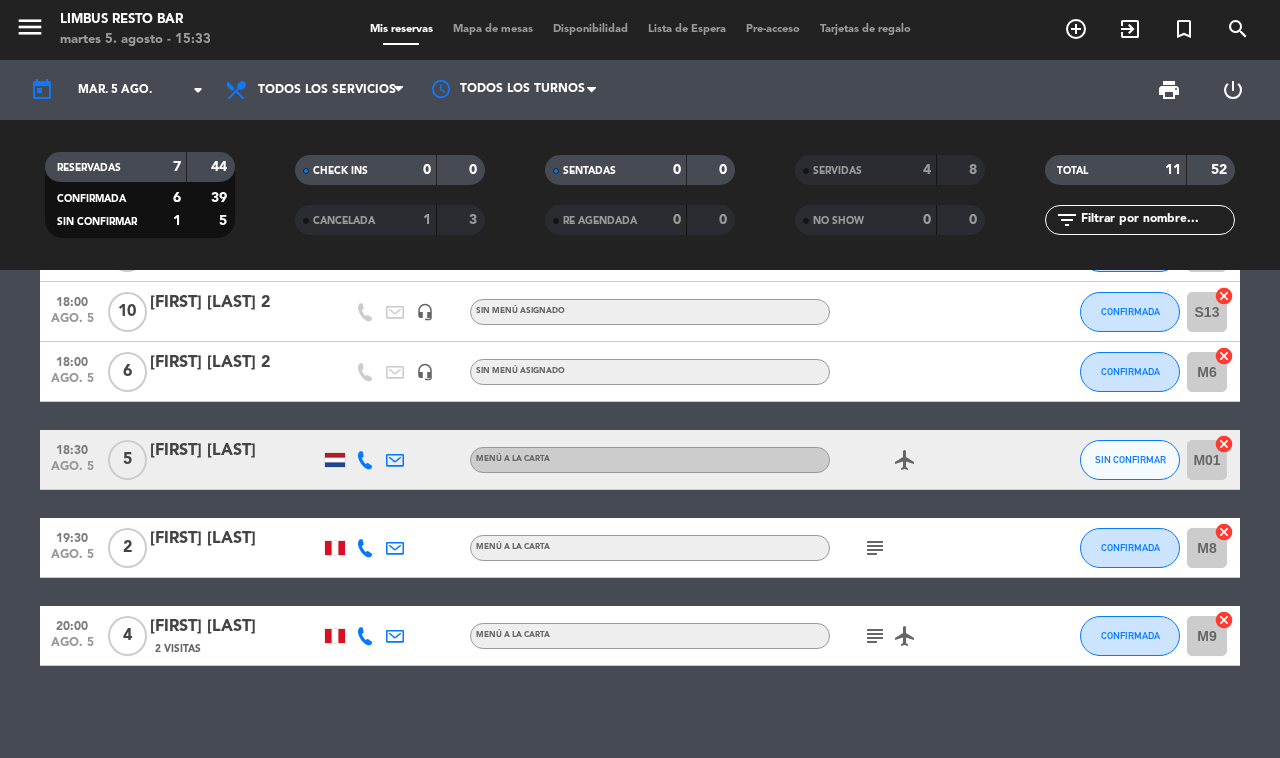 click on "18:00 ago. 5 10 [FIRST] [LAST] headset_mic Sin menú asignado CONFIRMADA H2 cancel 18:00 ago. 5 7 [FIRST] [LAST] headset_mic Sin menú asignado CONFIRMADA M5 cancel 18:00 ago. 5 10 [FIRST] [LAST] 2 headset_mic Sin menú asignado CONFIRMADA S13 cancel 18:00 ago. 5 6 [FIRST] [LAST] 2 headset_mic Sin menú asignado CONFIRMADA M6 cancel 18:30 ago. 5 5 [FIRST] [LAST] MENÚ A LA CARTA airplanemode_active SIN CONFIRMAR M01 cancel 19:30 ago. 5 2 [FIRST] [LAST] MENÚ A LA CARTA subject CONFIRMADA M8 cancel 20:00 ago. 5 4 [FIRST] [LAST] 2 Visitas MENÚ A LA CARTA subject airplanemode_active CONFIRMADA M9 cancel" 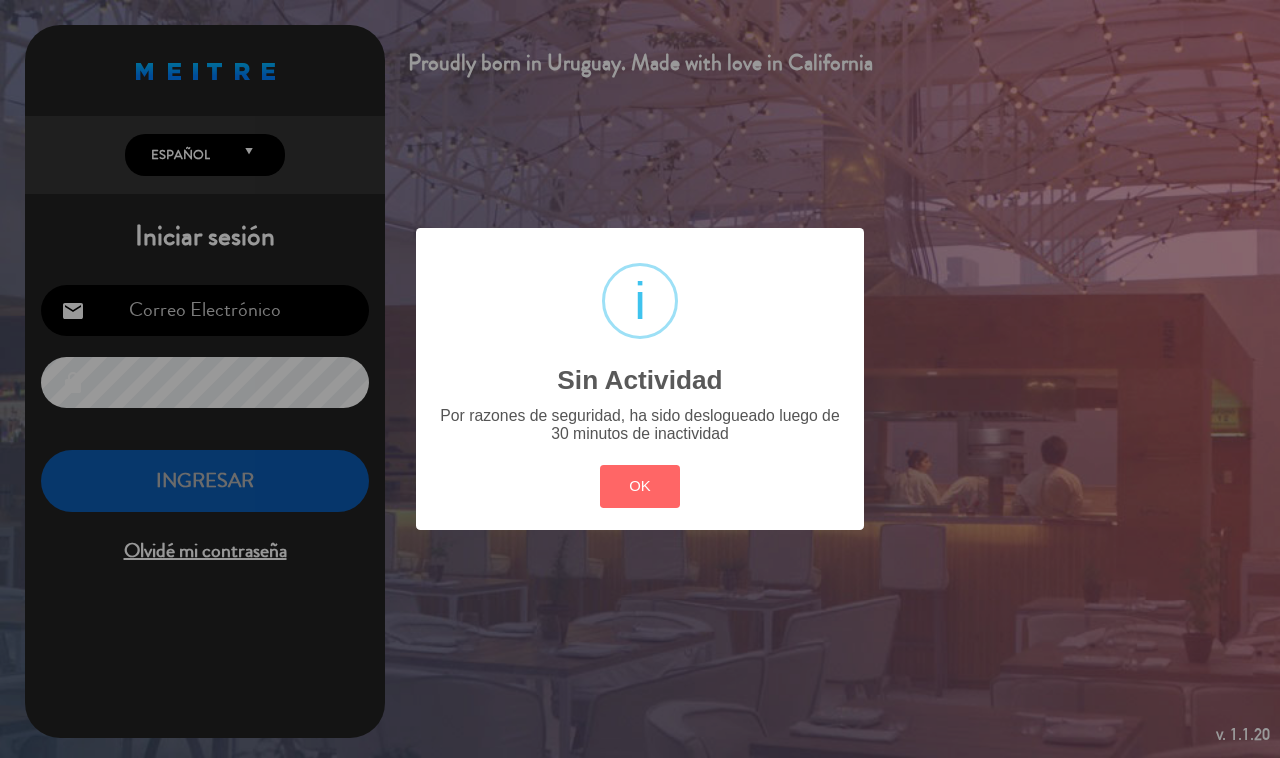 type 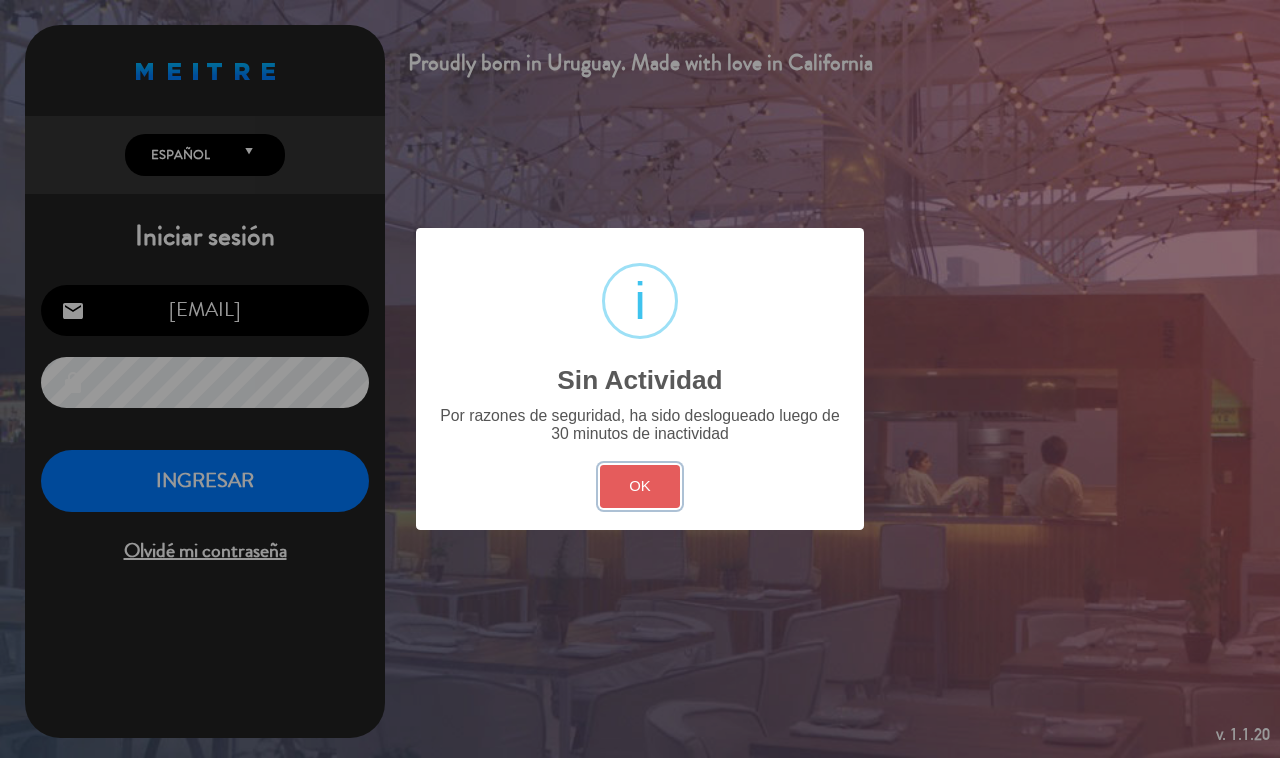 click on "OK" at bounding box center (640, 486) 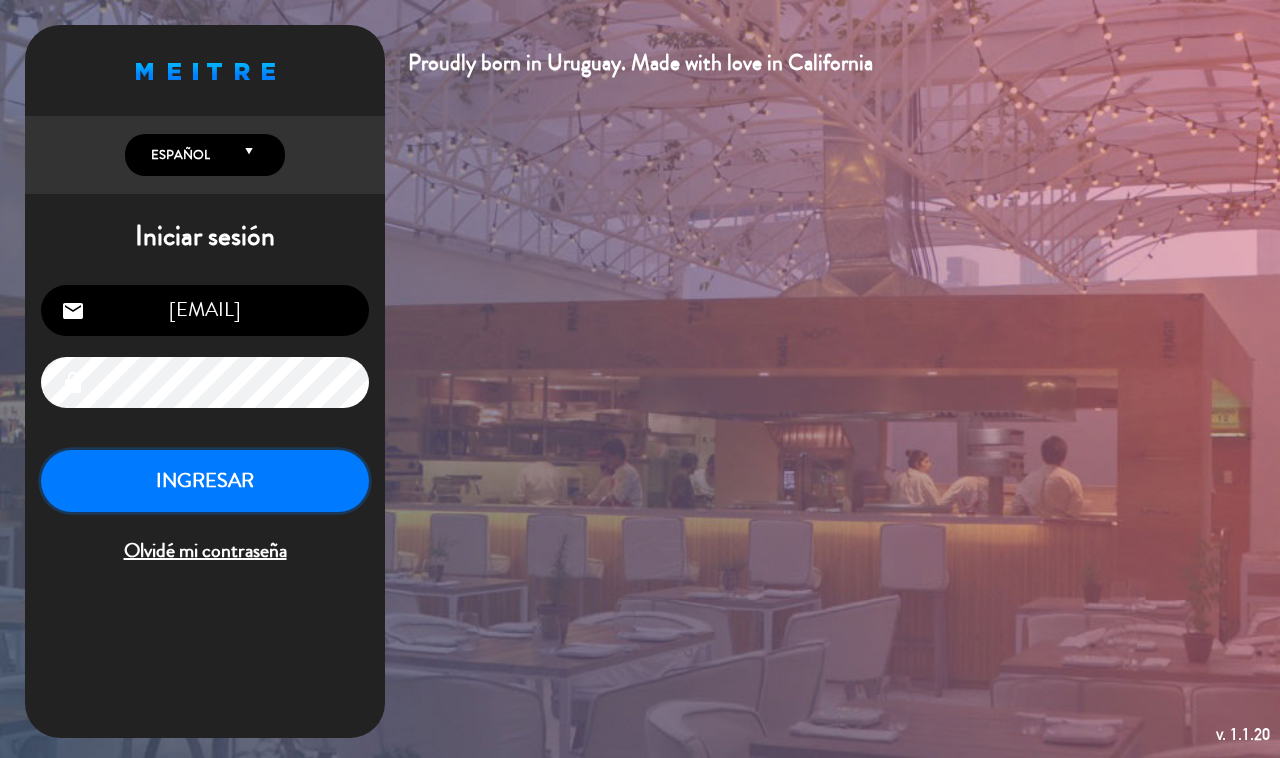 click on "INGRESAR" at bounding box center (205, 481) 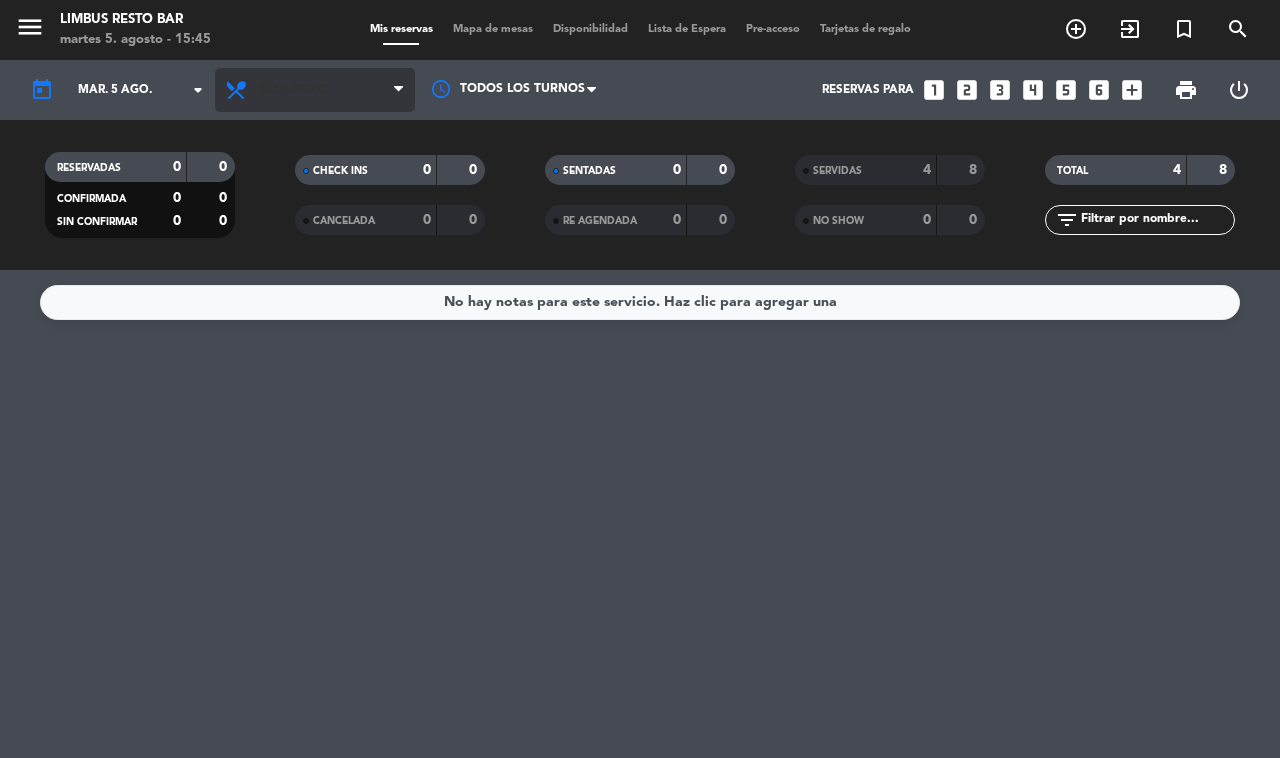 click on "Almuerzo" at bounding box center (315, 90) 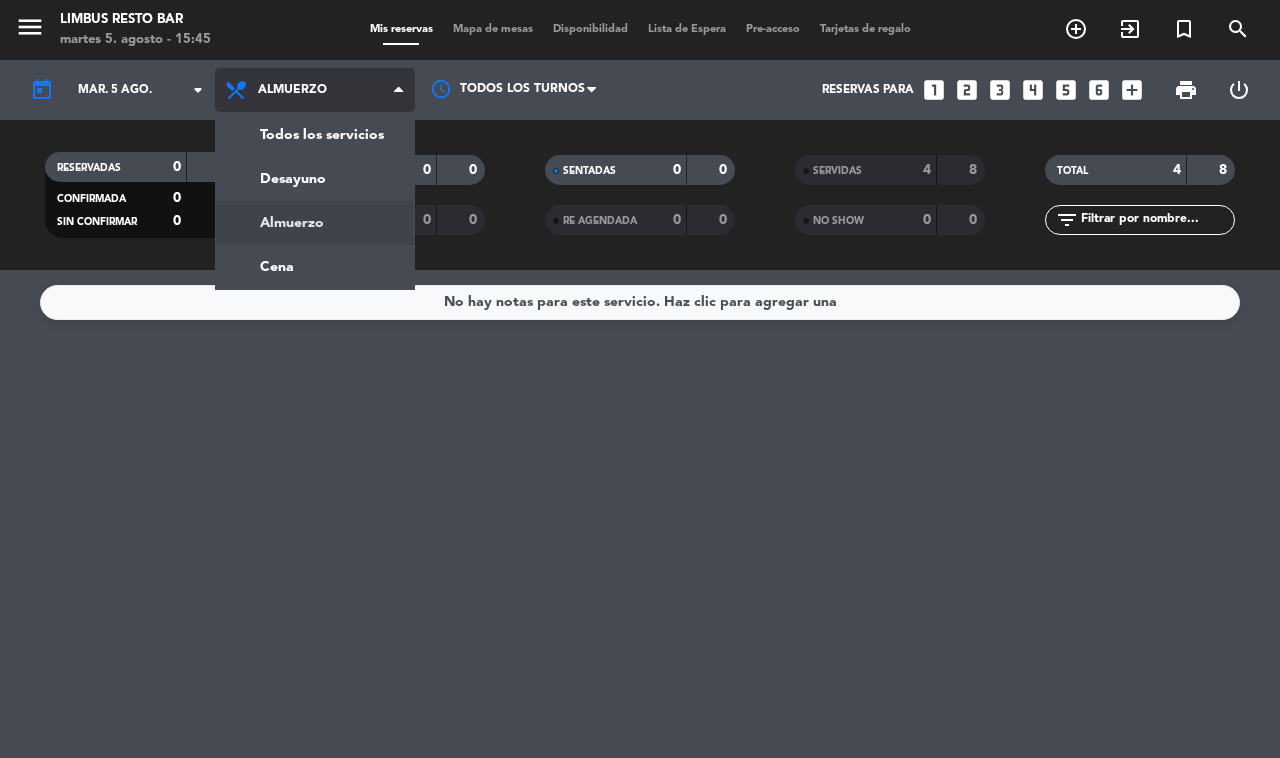click on "menu Limbus Resto Bar martes 5. agosto - 15:45 Mis reservas Mapa de mesas Disponibilidad Lista de Espera Pre-acceso Tarjetas de regalo add_circle_outline exit_to_app turned_in_not search today mar. 5 ago. arrow_drop_down Todos los servicios Desayuno Almuerzo Cena Almuerzo Todos los servicios Desayuno Almuerzo Cena Todos los turnos Reservas para looks_one looks_two looks_3 looks_4 looks_5 looks_6 add_box print power_settings_new RESERVADAS 0 0 CONFIRMADA 0 0 SIN CONFIRMAR 0 0 CHECK INS 0 0 CANCELADA 0 0 SENTADAS 0 0 RE AGENDADA 0 0 SERVIDAS 4 8 NO SHOW 0 0 TOTAL 4 8 filter_list" 